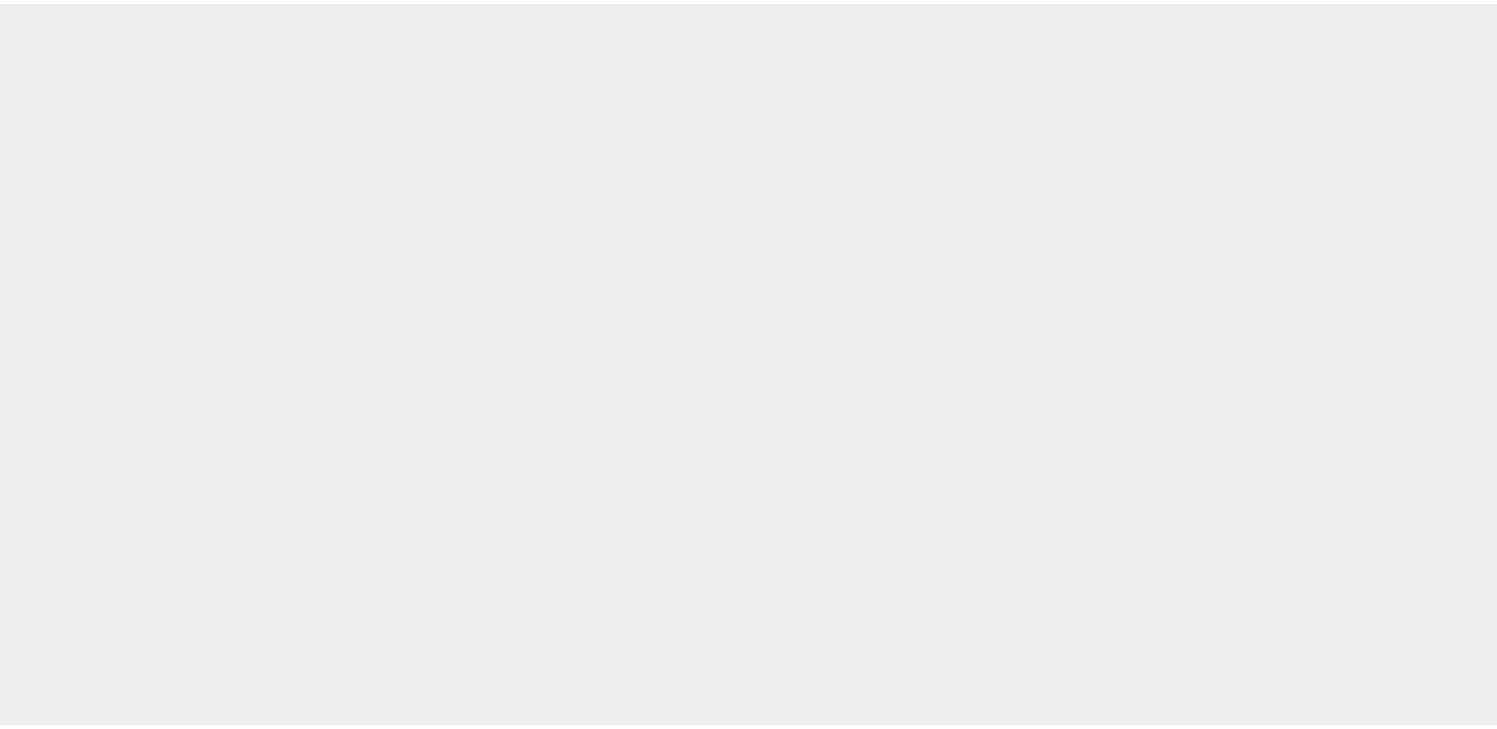 scroll, scrollTop: 0, scrollLeft: 0, axis: both 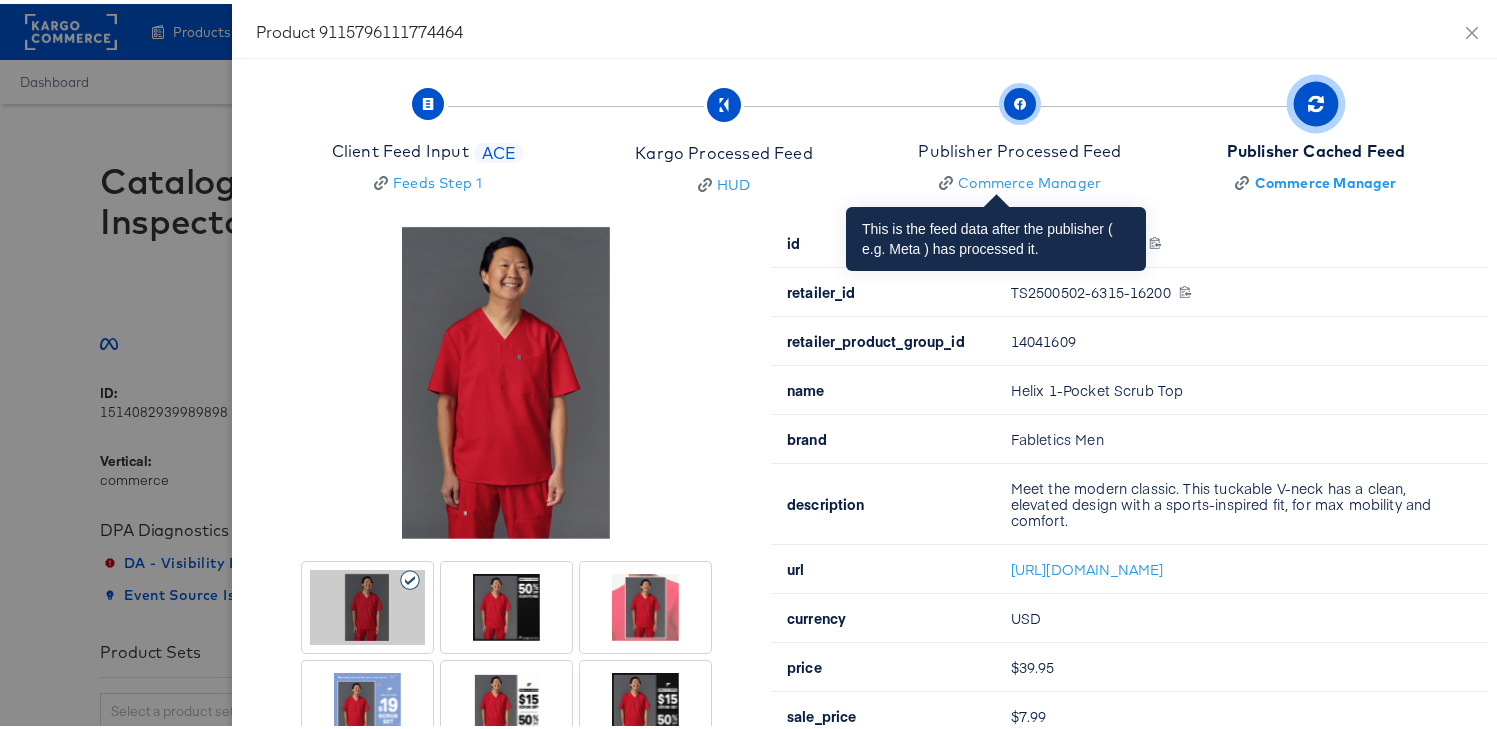 click on "Publisher Processed Feed Commerce Manager" at bounding box center (1019, 139) 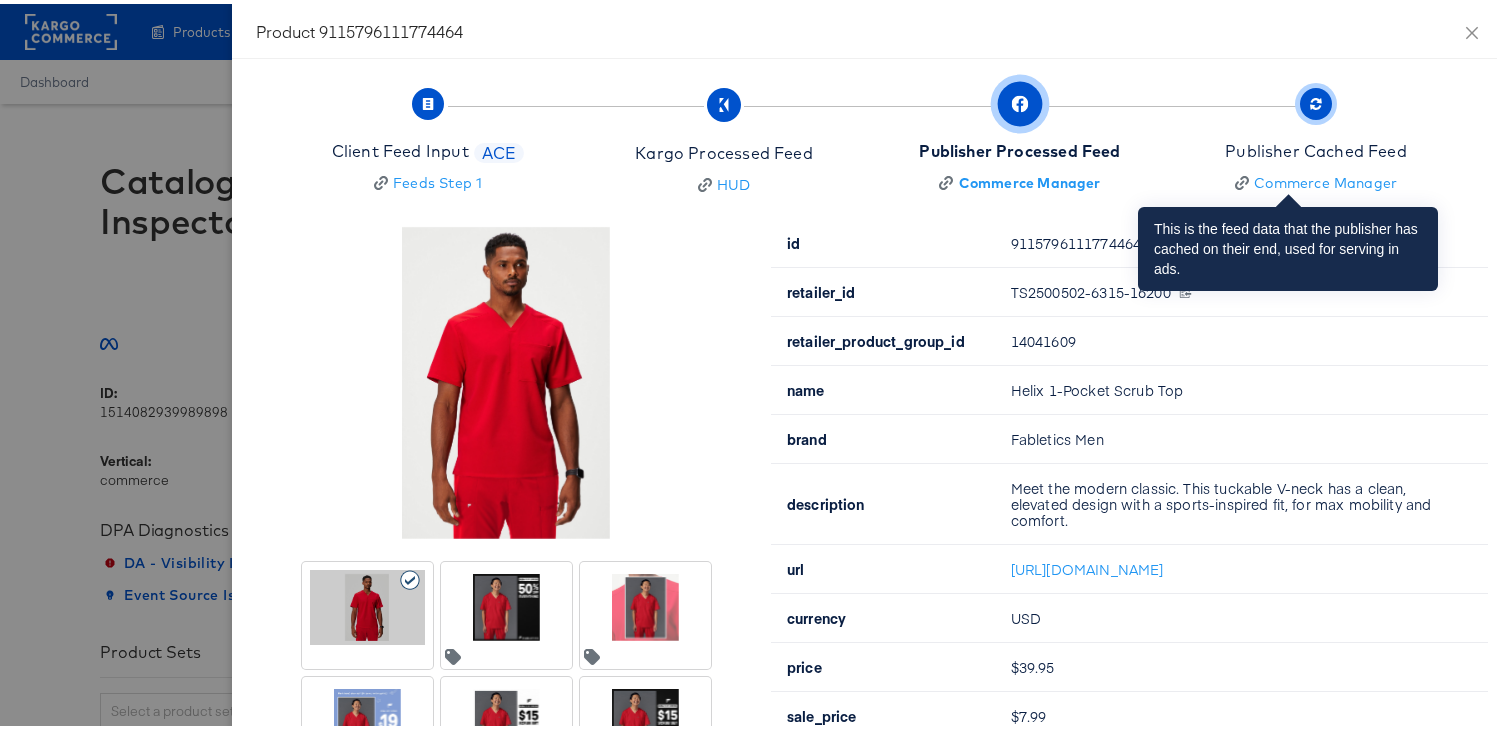 click at bounding box center [1316, 100] 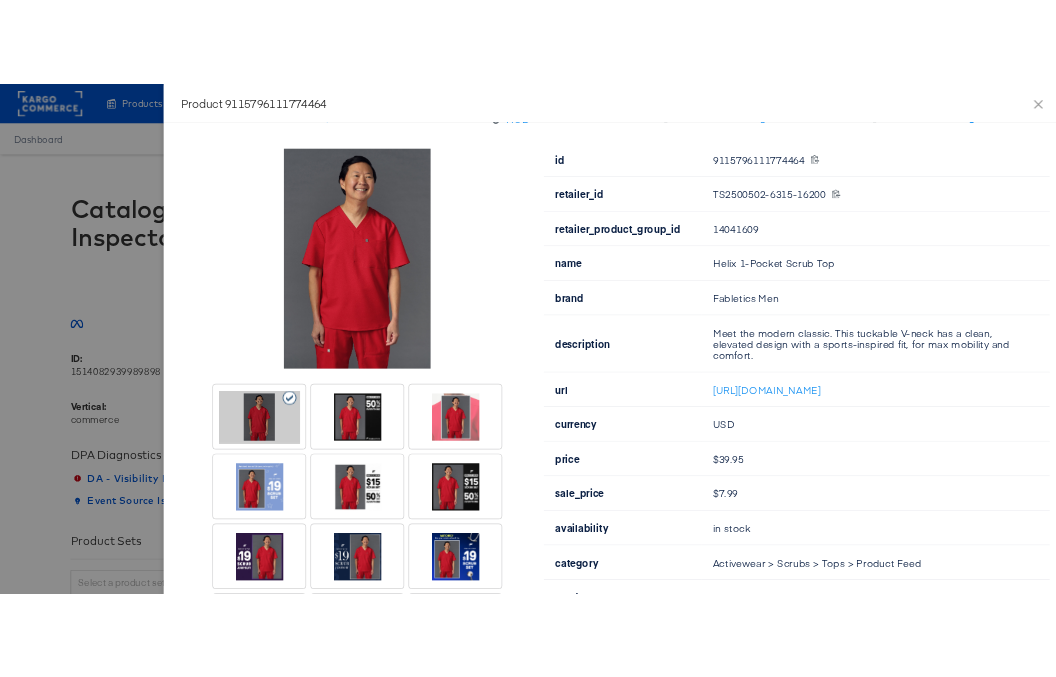scroll, scrollTop: 78, scrollLeft: 0, axis: vertical 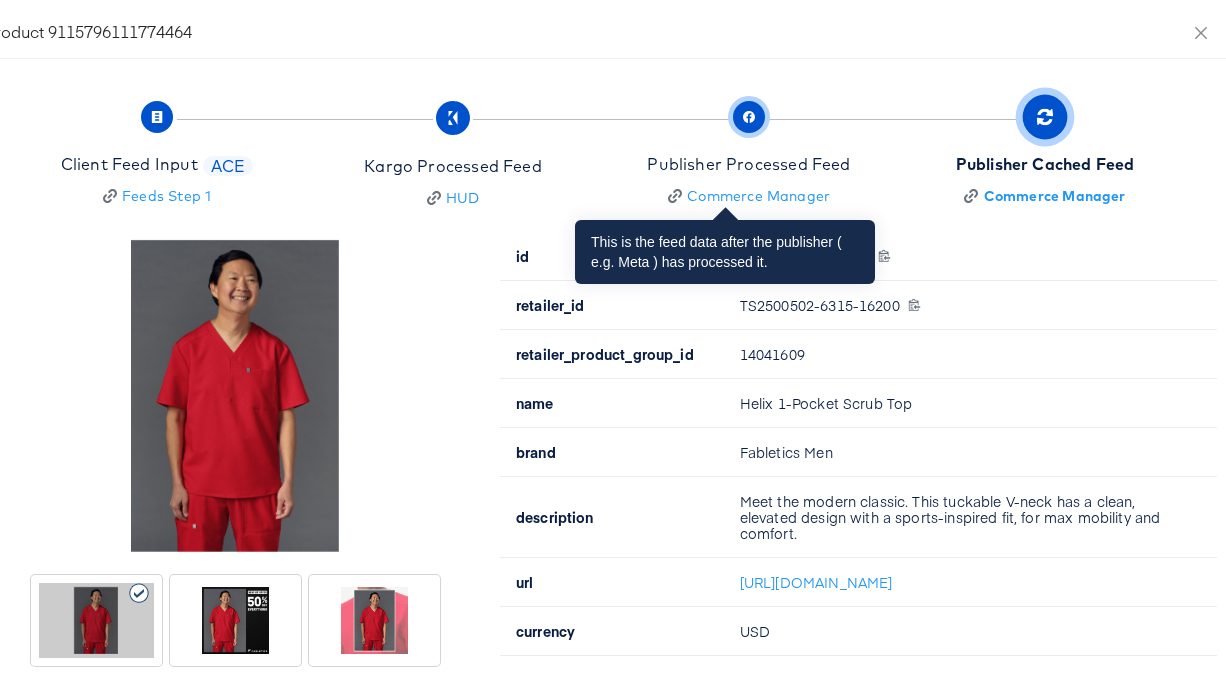 click on "Publisher Processed Feed Commerce Manager" at bounding box center [749, 152] 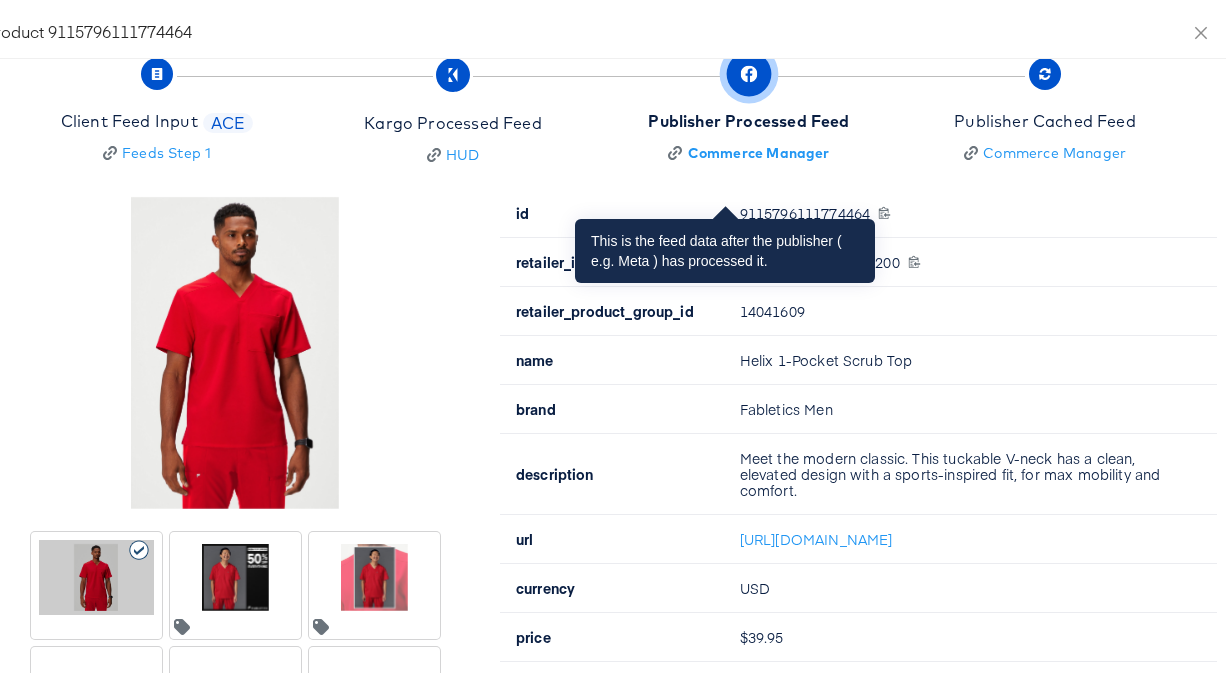 scroll, scrollTop: 44, scrollLeft: 0, axis: vertical 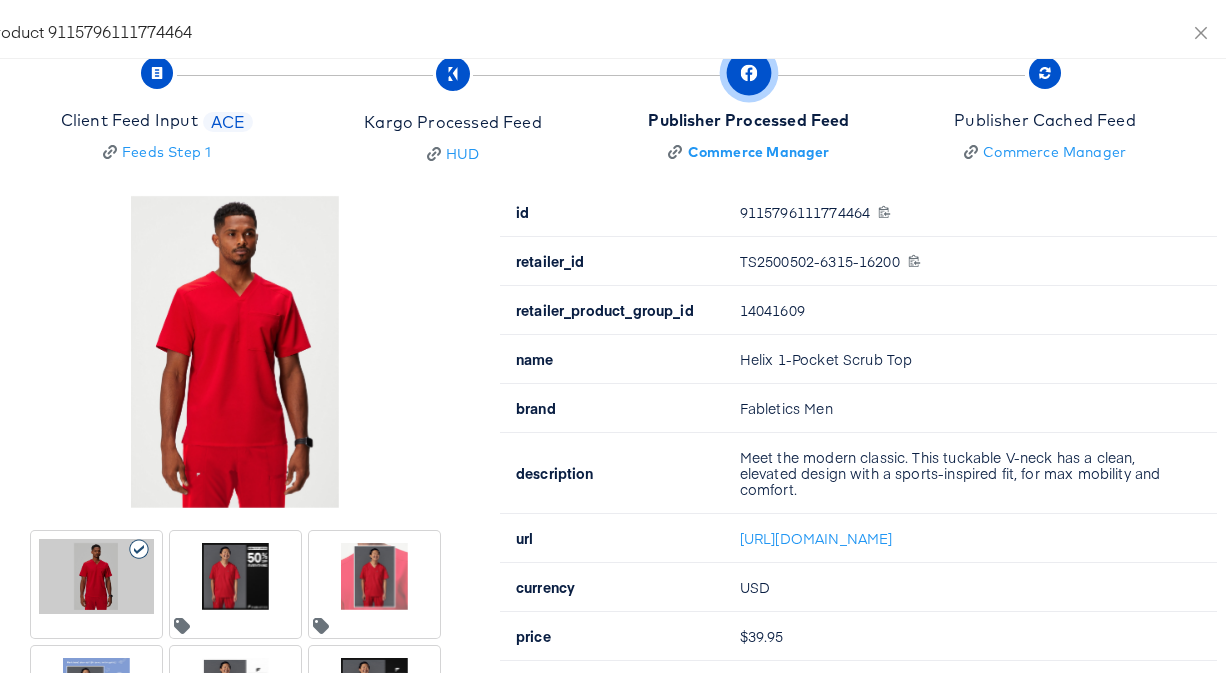click at bounding box center [280, 547] 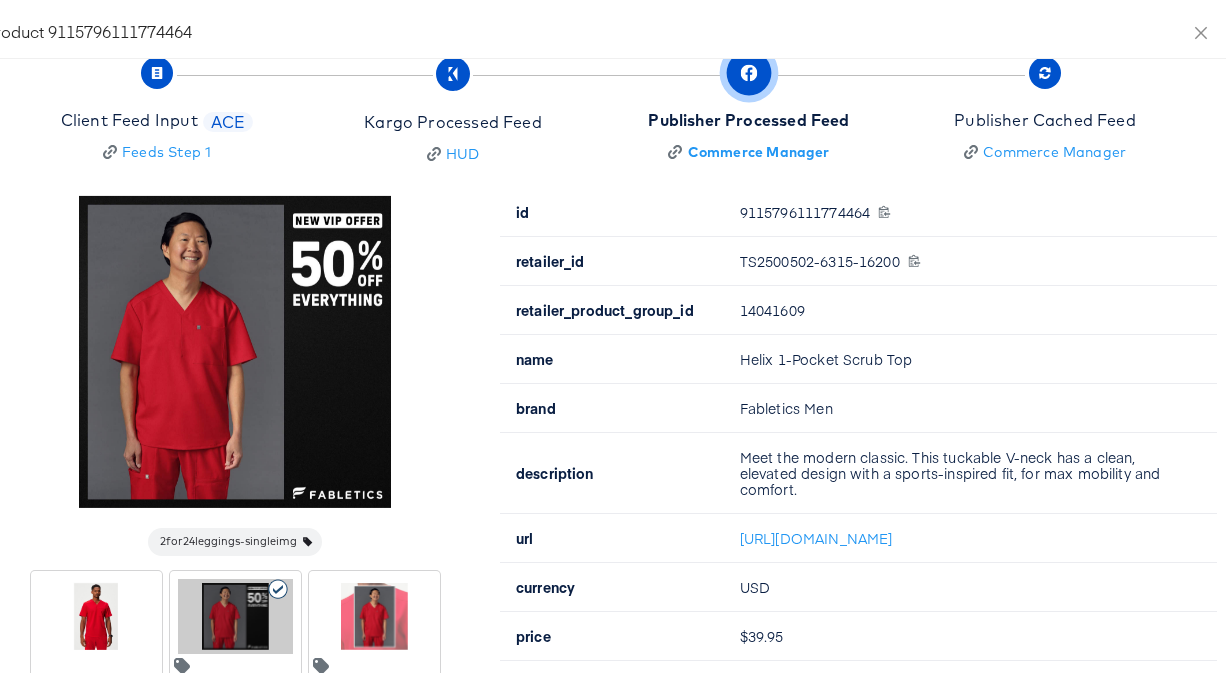click at bounding box center (374, 612) 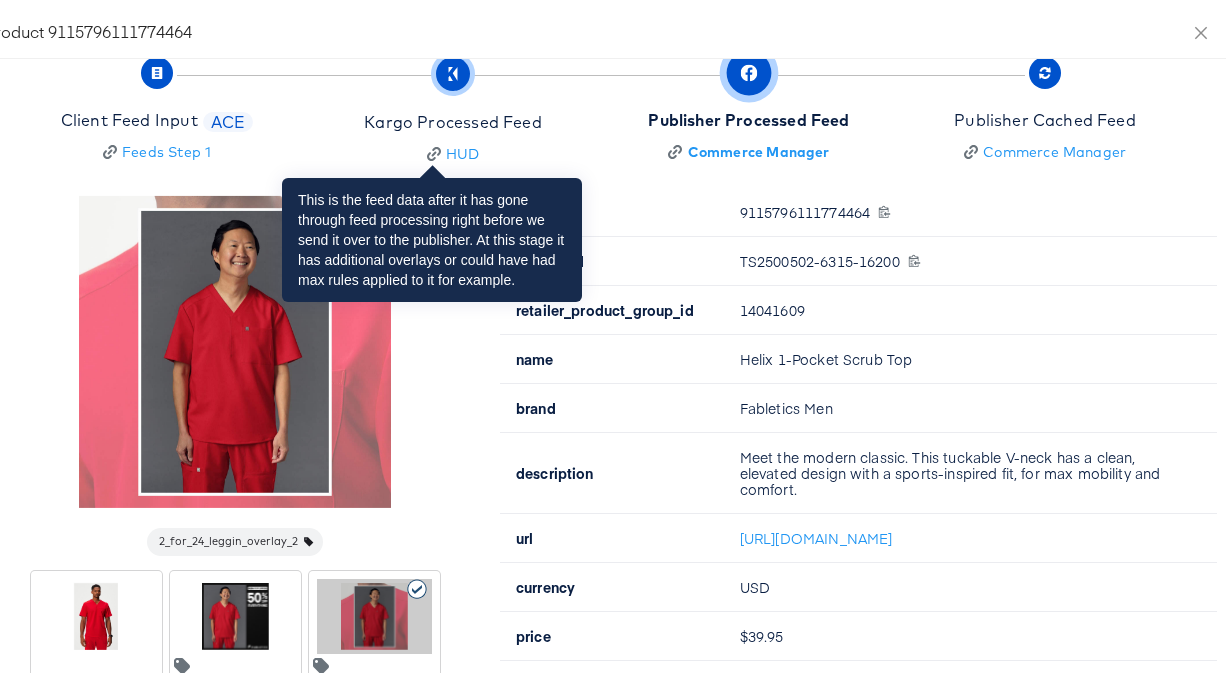 click on "Kargo Processed Feed HUD" at bounding box center (452, 109) 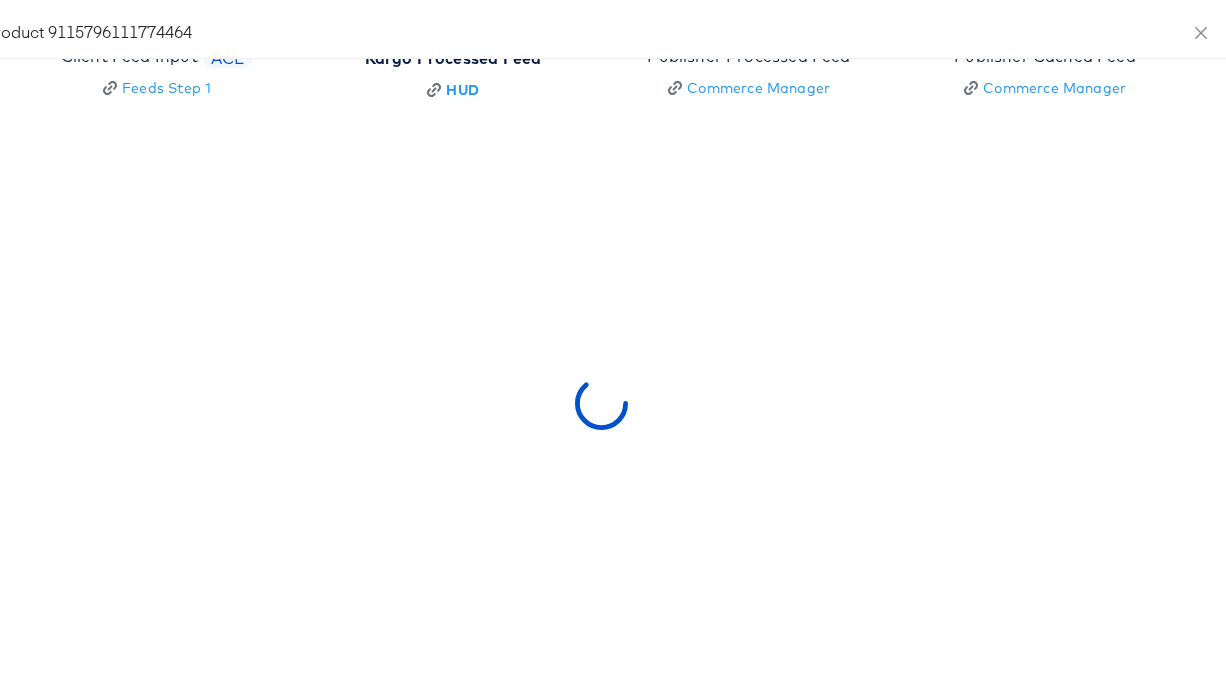 scroll, scrollTop: 0, scrollLeft: 0, axis: both 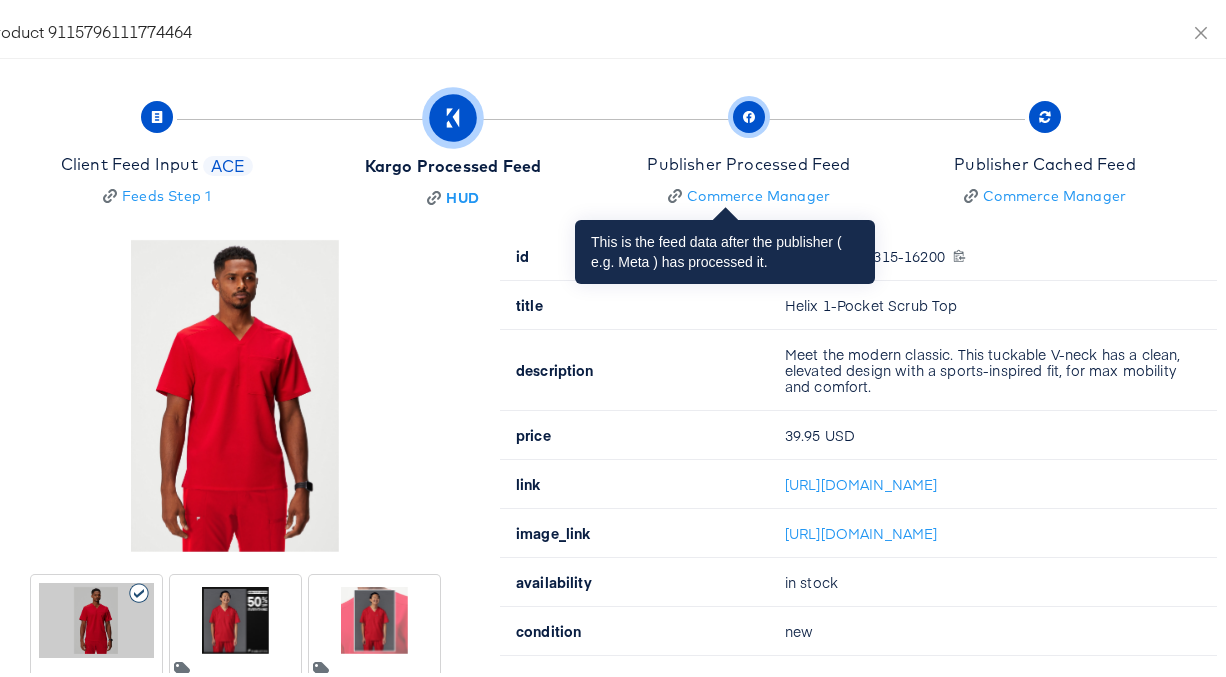 click on "Publisher Processed Feed Commerce Manager" at bounding box center (748, 152) 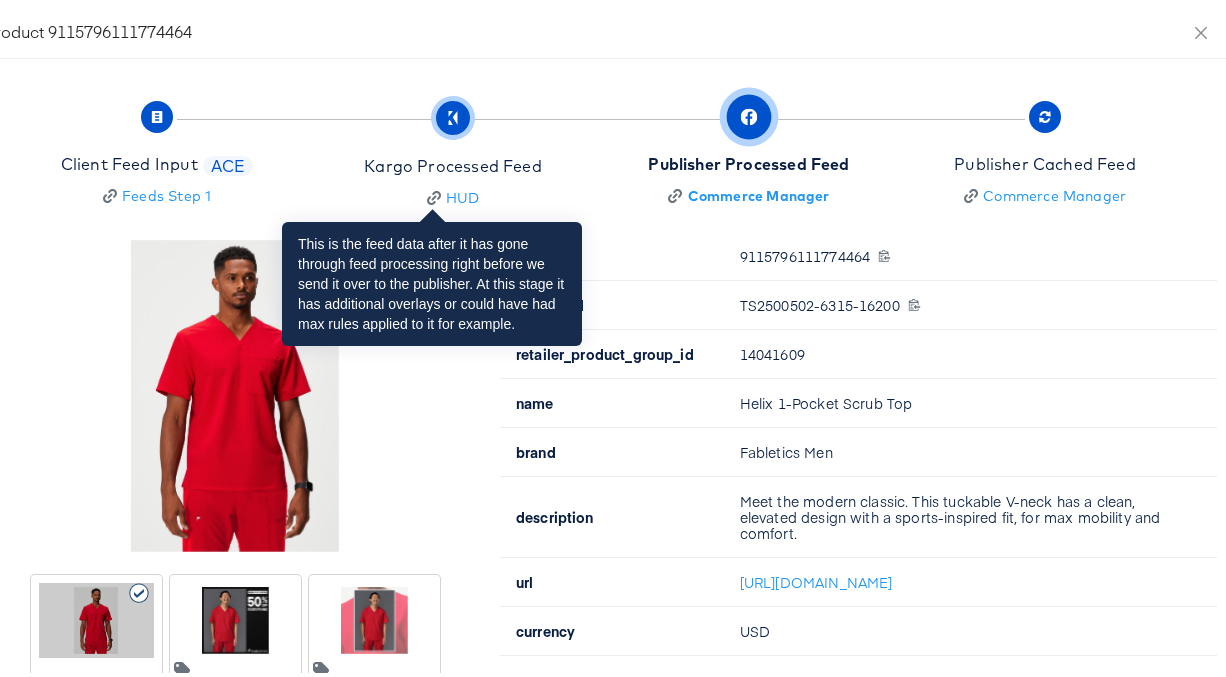 click on "Kargo Processed Feed HUD" at bounding box center (452, 153) 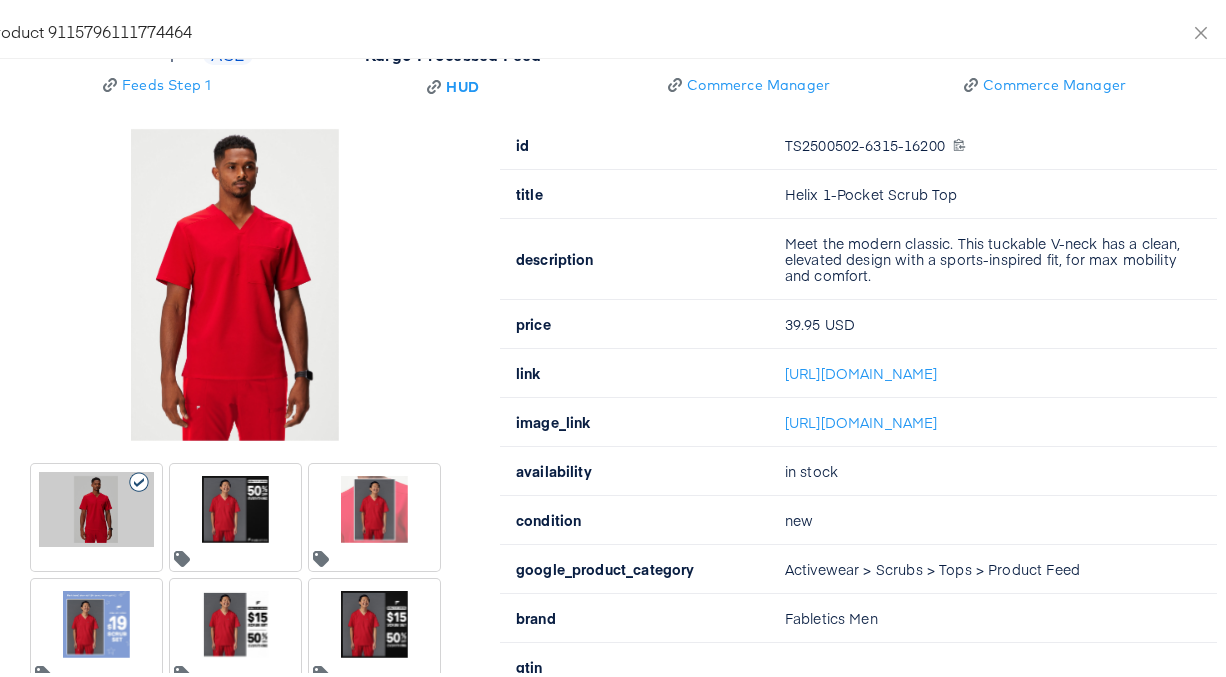 scroll, scrollTop: 153, scrollLeft: 0, axis: vertical 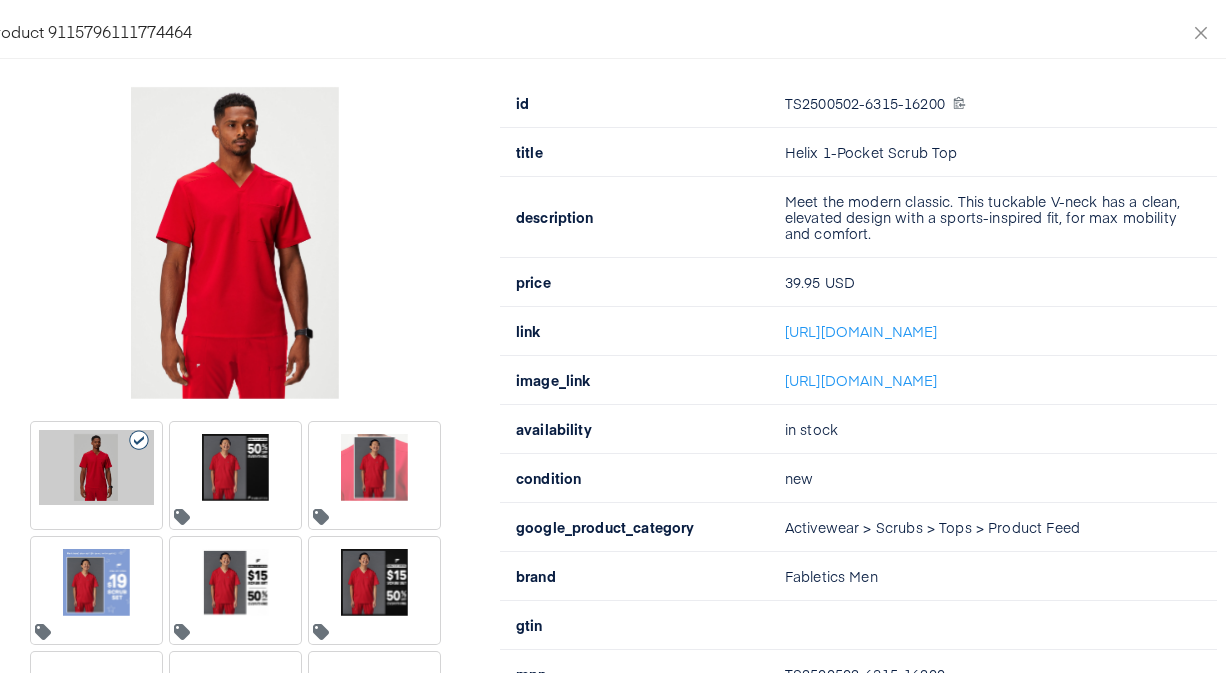 click at bounding box center [279, 436] 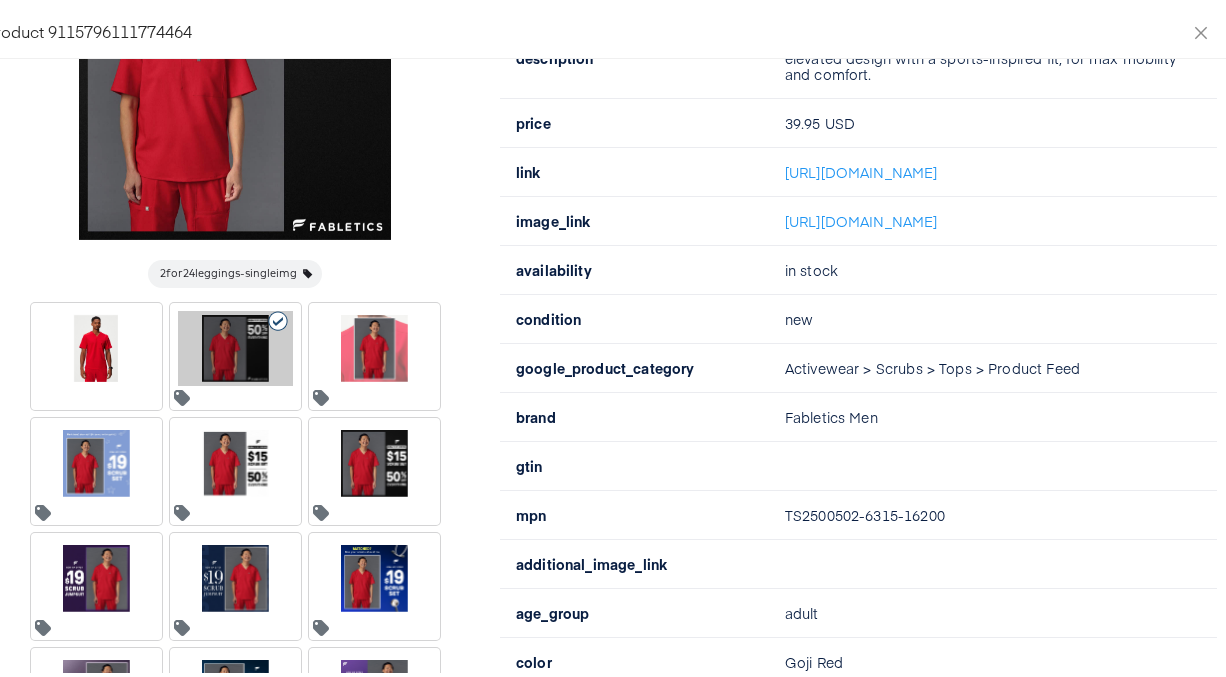 scroll, scrollTop: 0, scrollLeft: 0, axis: both 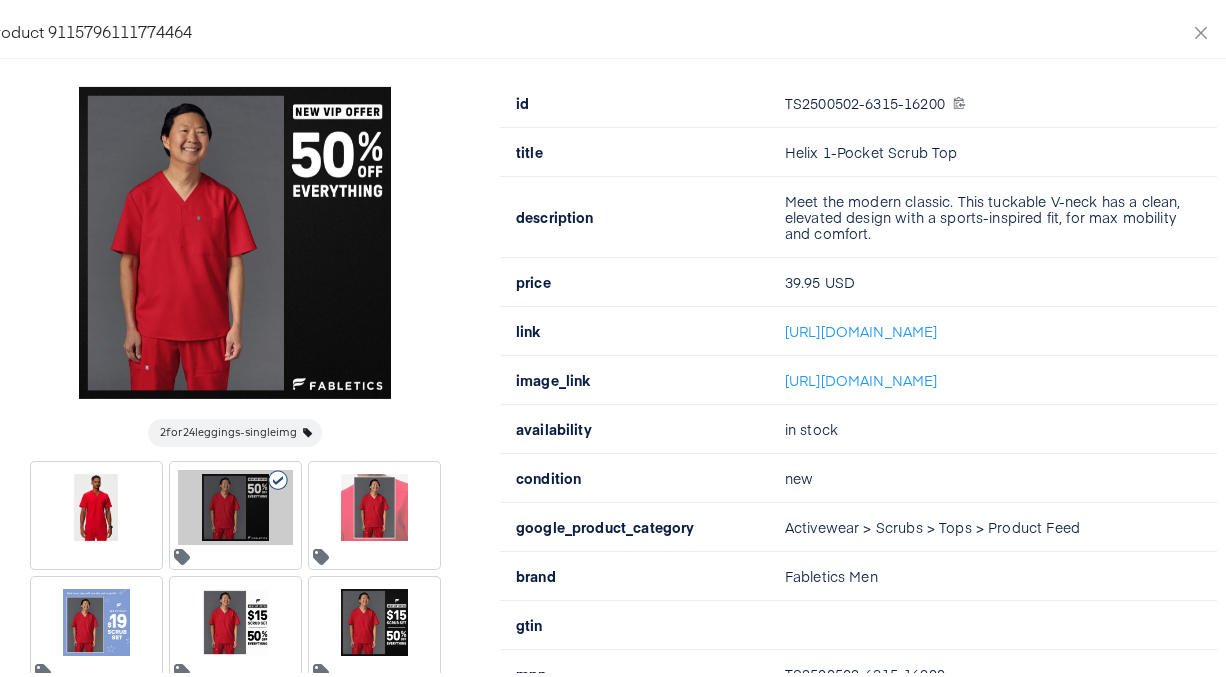 click at bounding box center [96, 503] 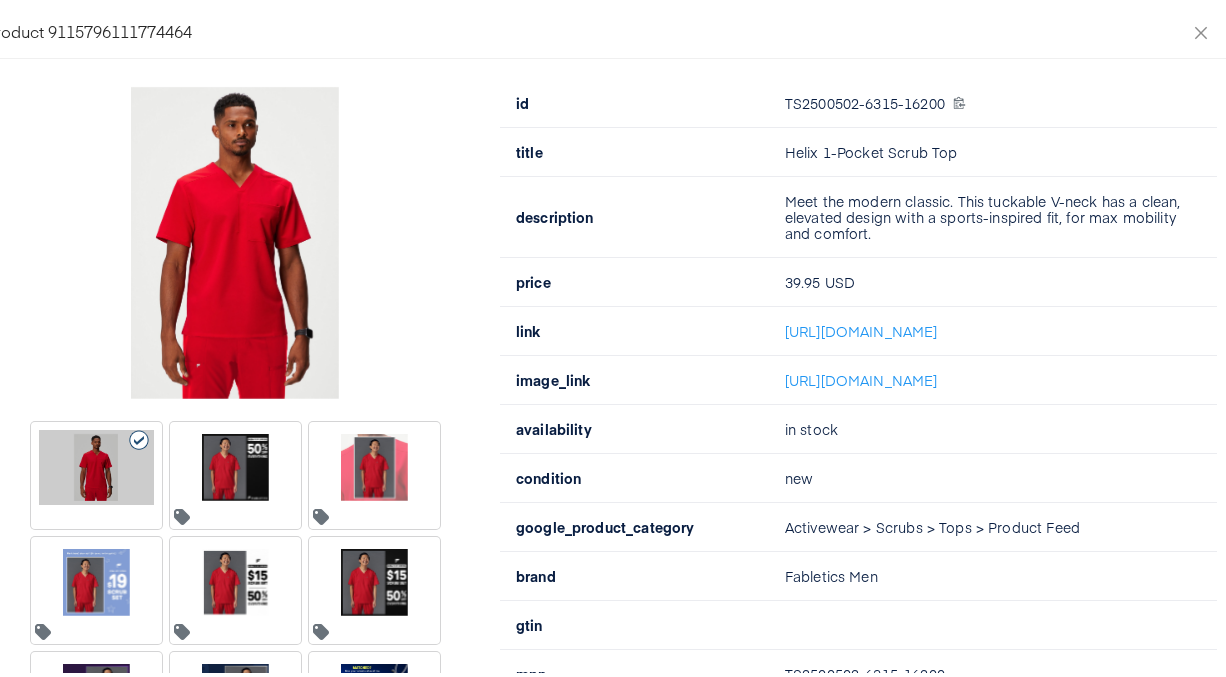click at bounding box center (235, 463) 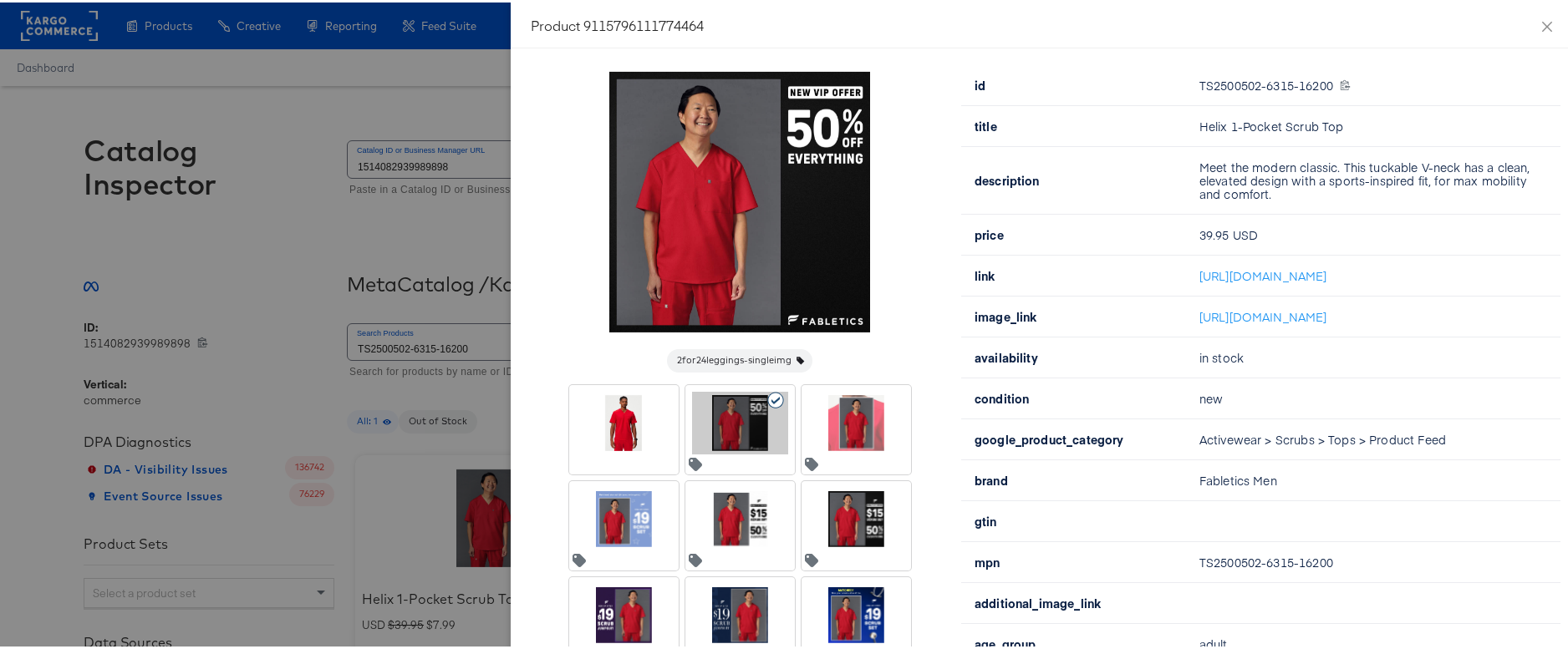 scroll, scrollTop: 128, scrollLeft: 0, axis: vertical 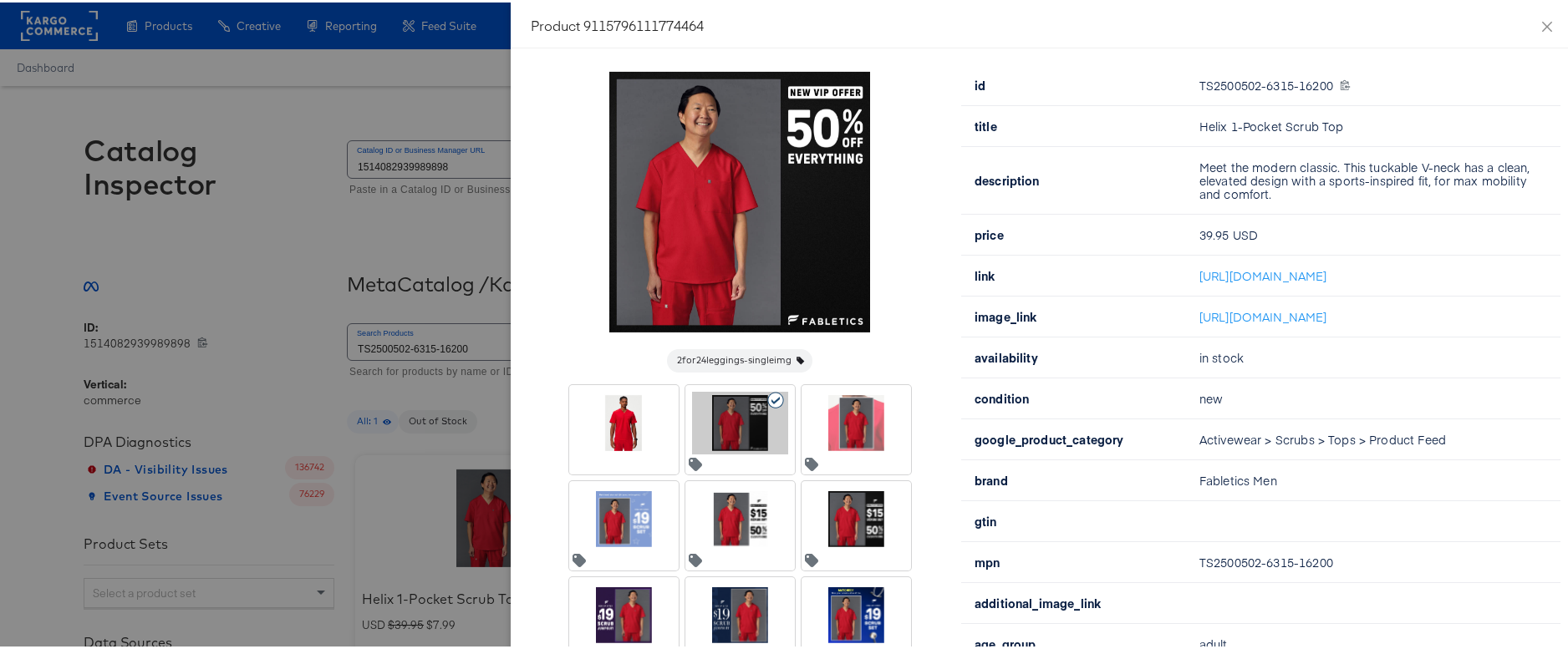 click at bounding box center [740, 420] 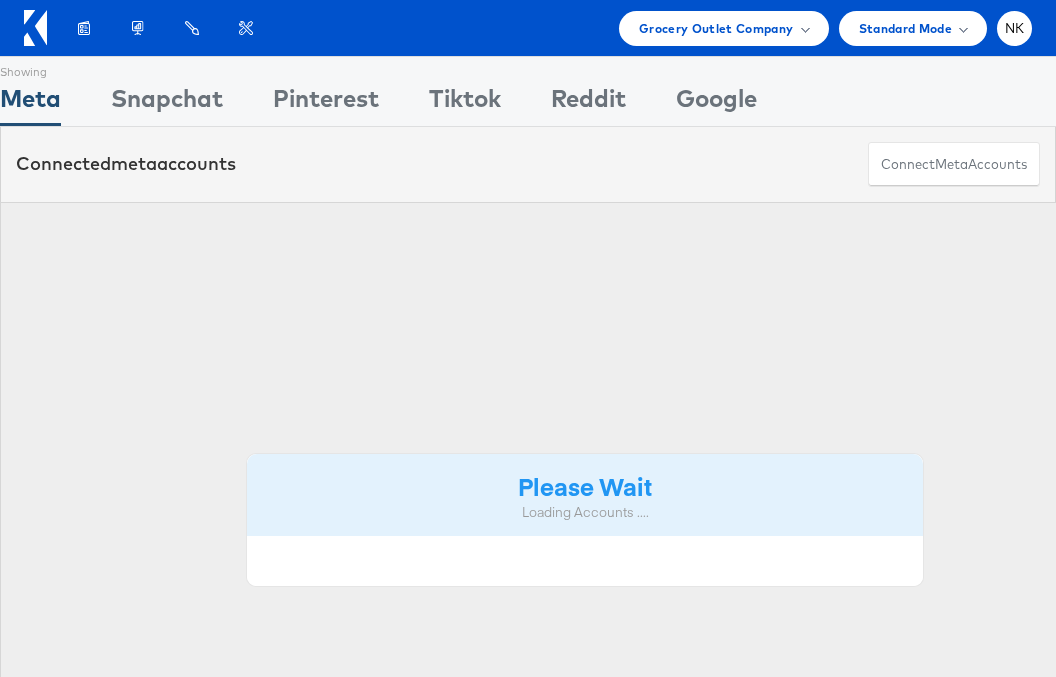 scroll, scrollTop: 0, scrollLeft: 0, axis: both 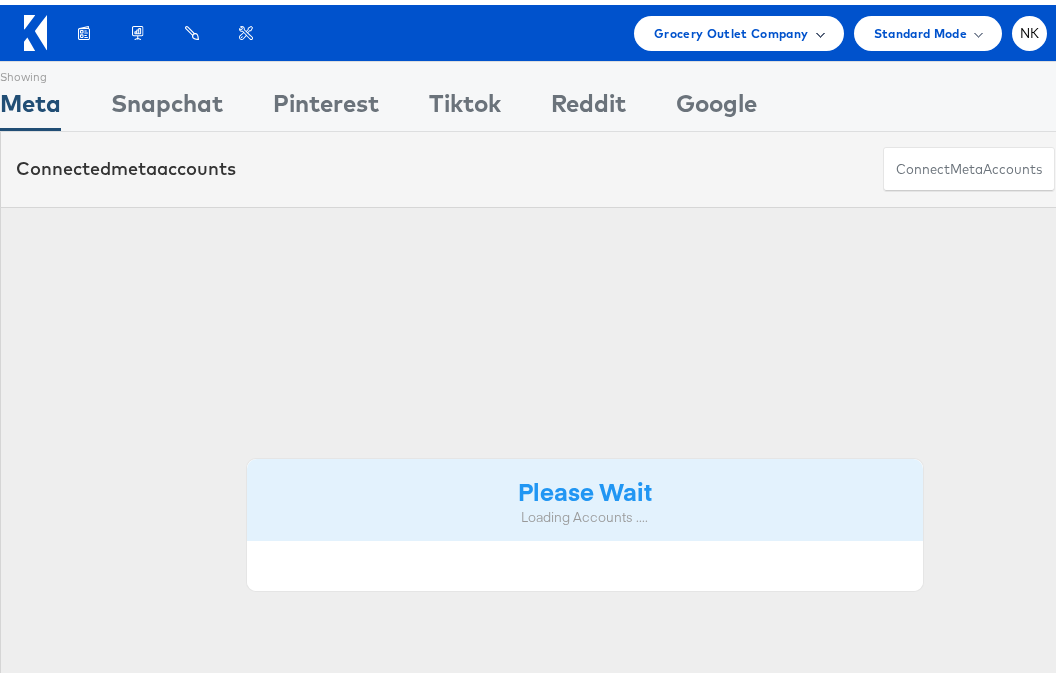 click on "Grocery Outlet Company" at bounding box center (739, 28) 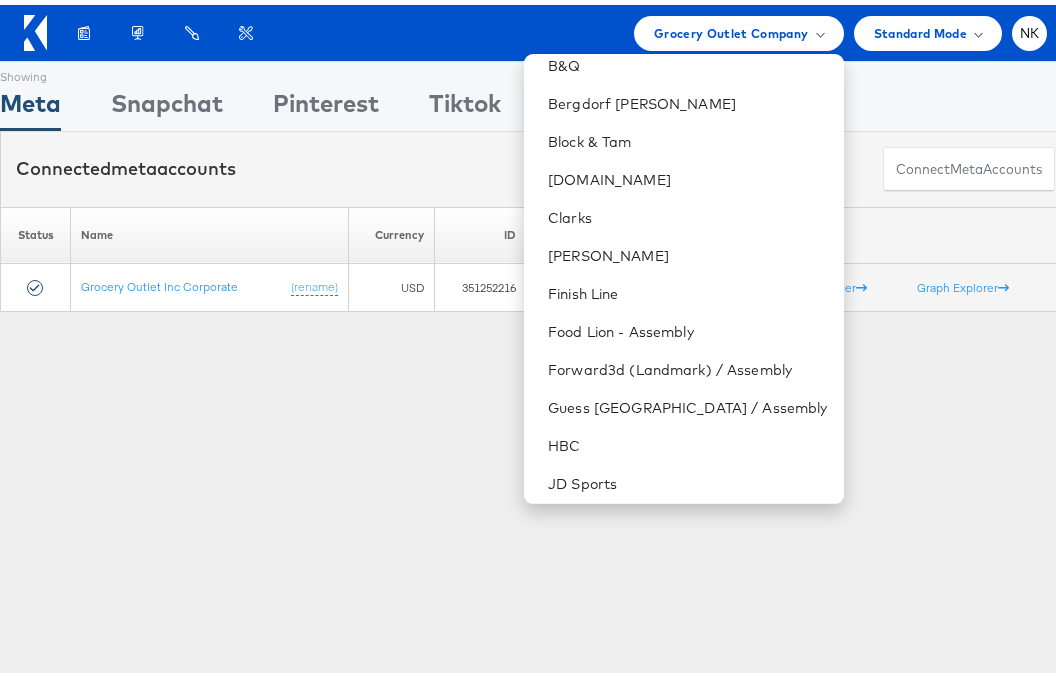 scroll, scrollTop: 668, scrollLeft: 0, axis: vertical 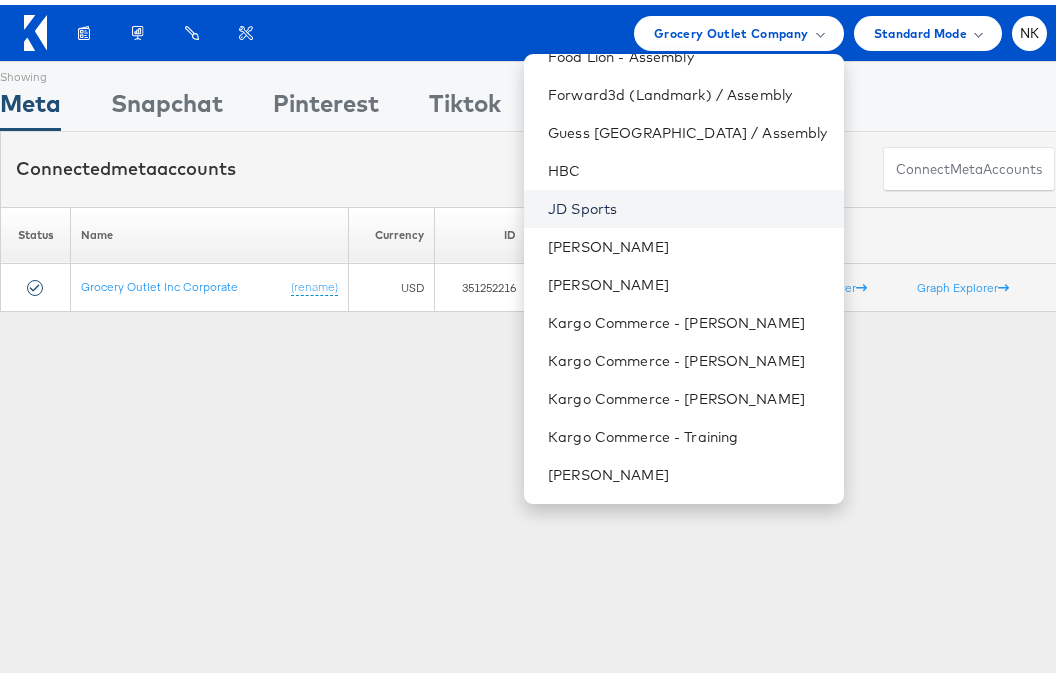 click on "JD Sports" at bounding box center [687, 204] 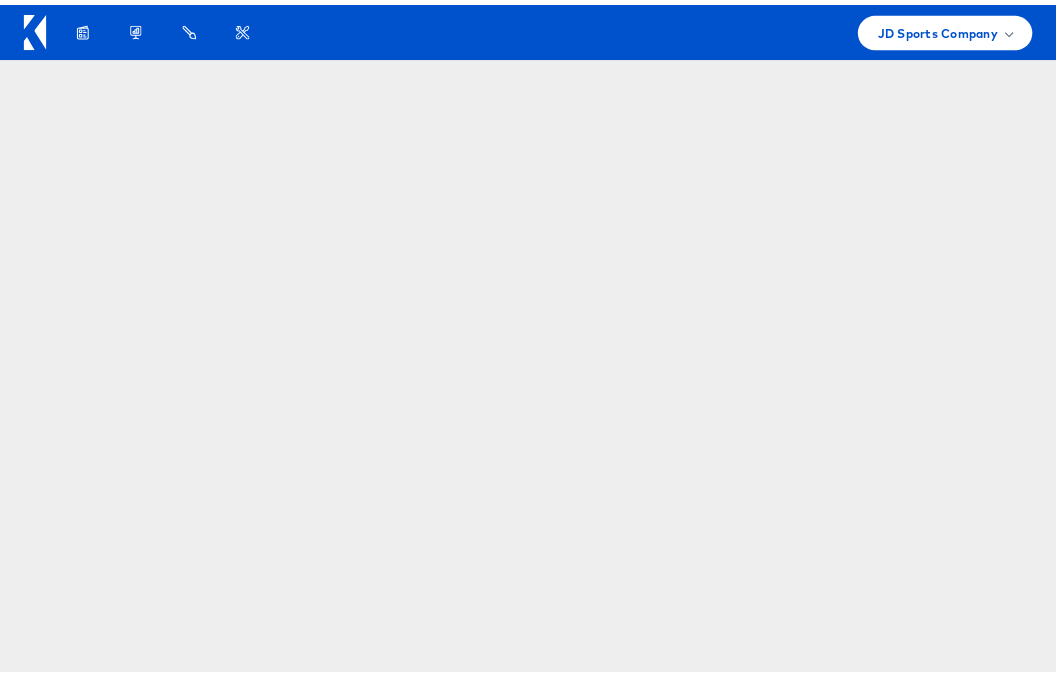 scroll, scrollTop: 0, scrollLeft: 0, axis: both 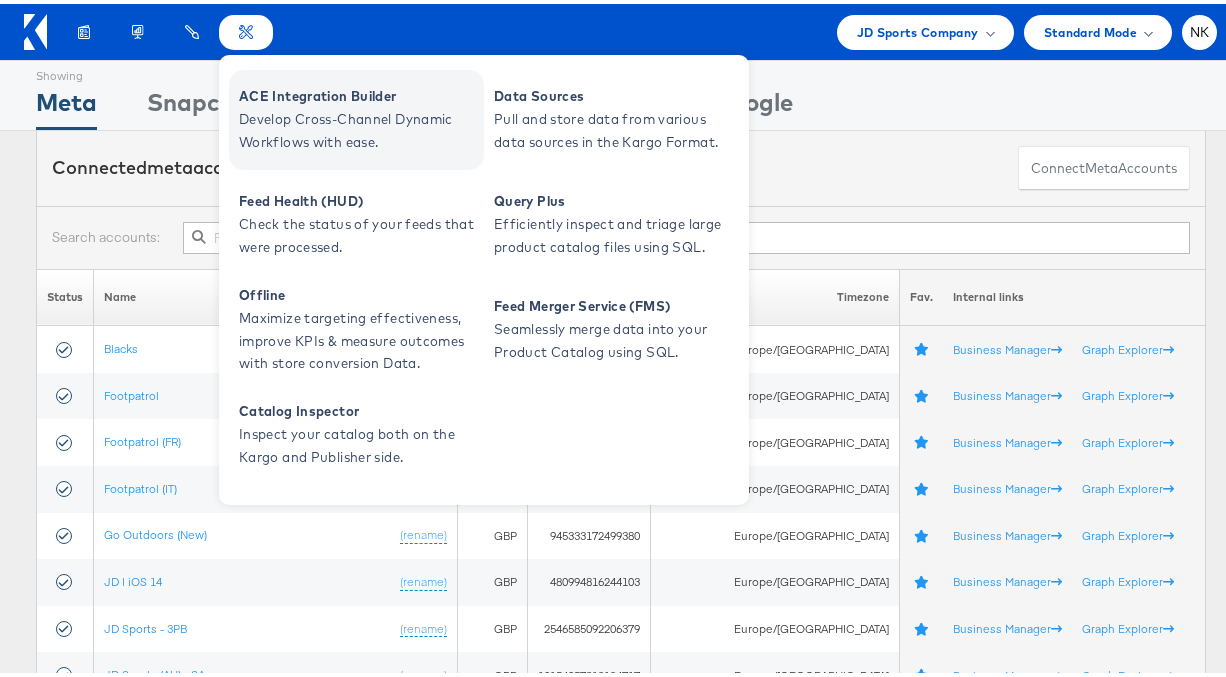 click on "Develop Cross-Channel Dynamic Workflows with ease." at bounding box center [359, 127] 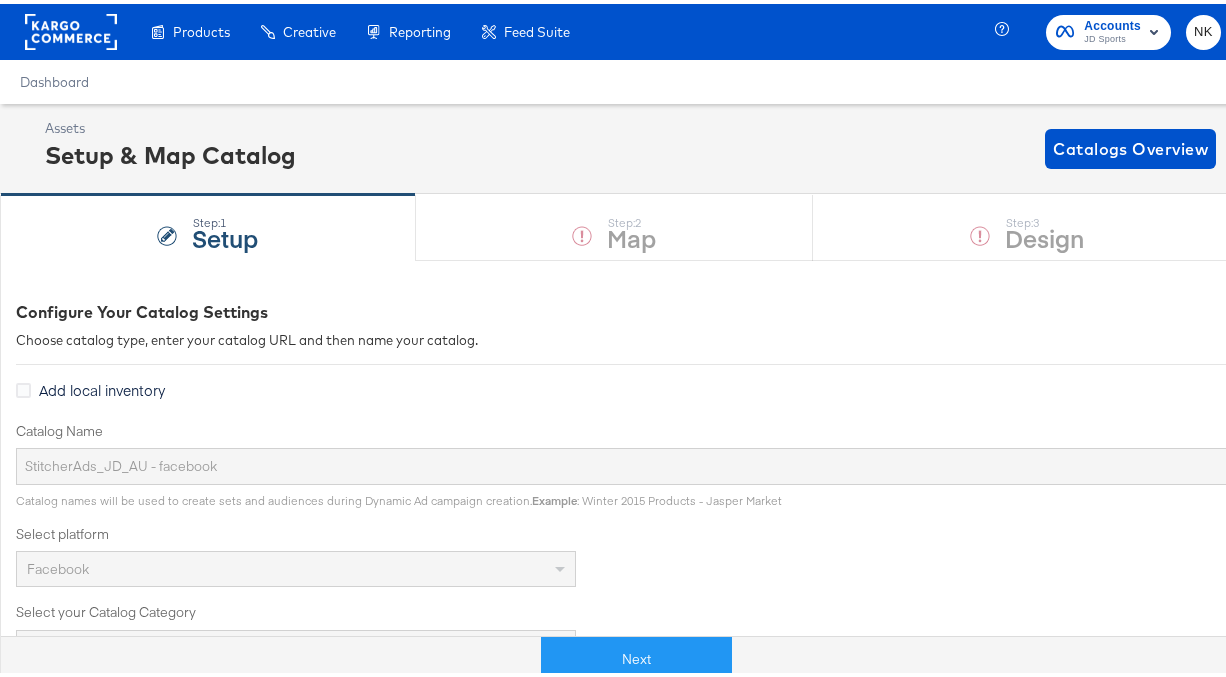 scroll, scrollTop: 350, scrollLeft: 0, axis: vertical 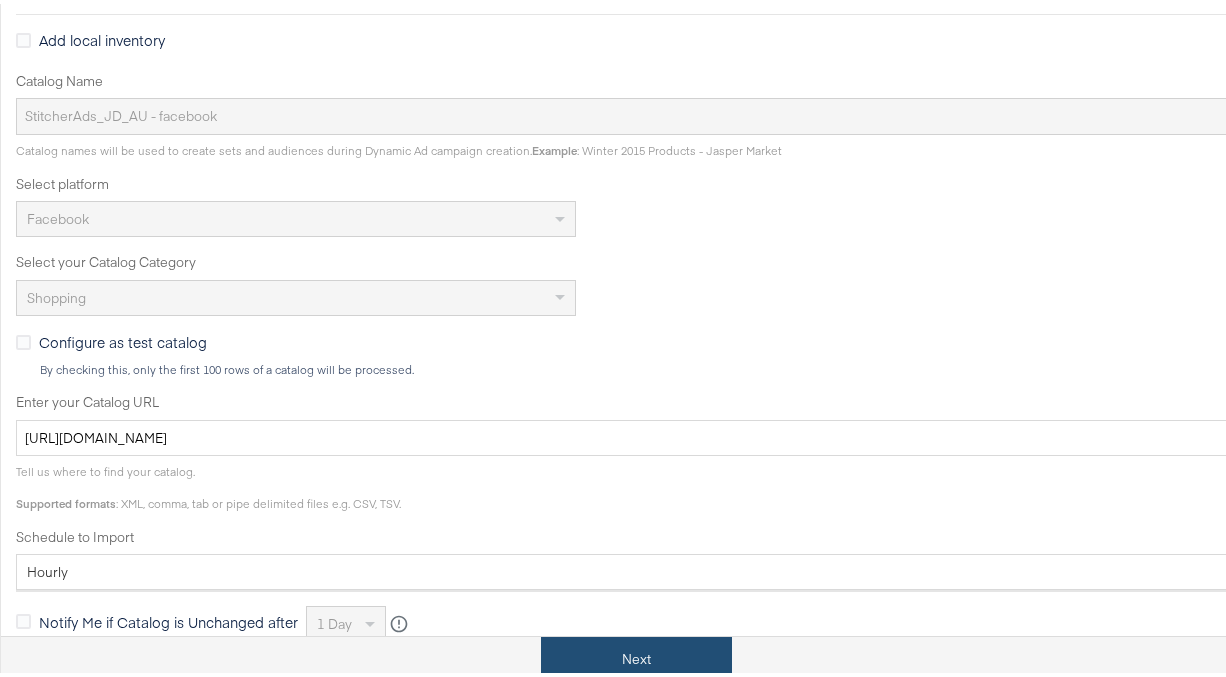 click on "Next" at bounding box center [636, 655] 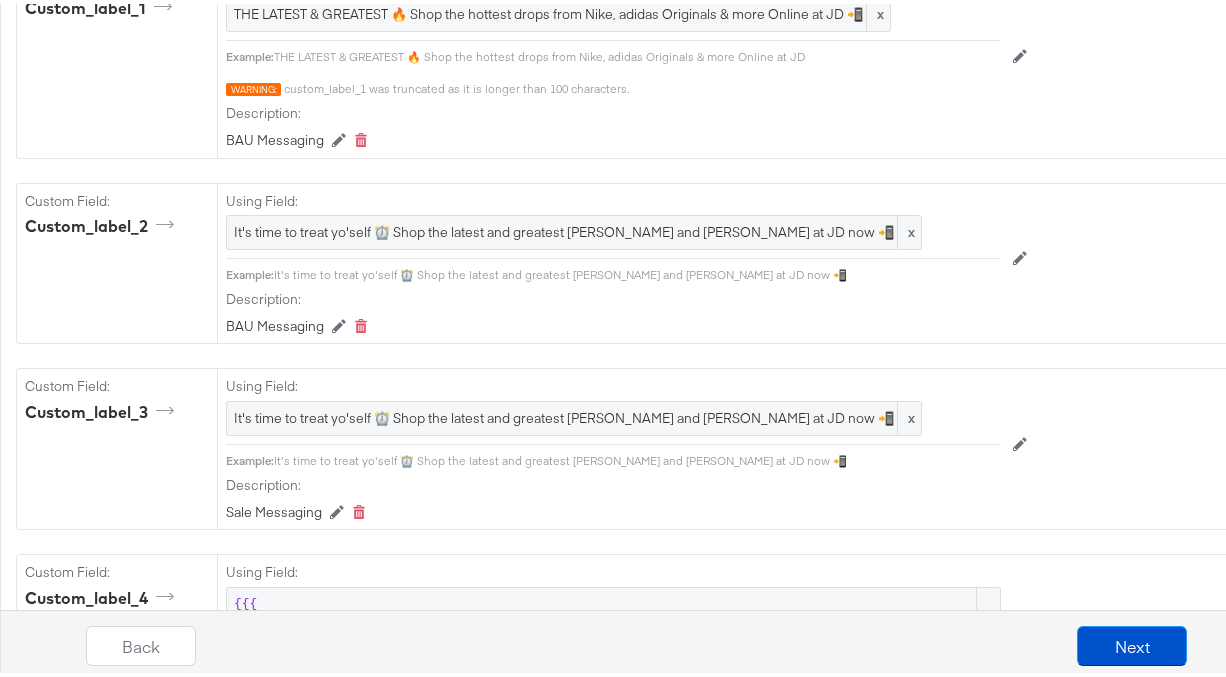 scroll, scrollTop: 2955, scrollLeft: 0, axis: vertical 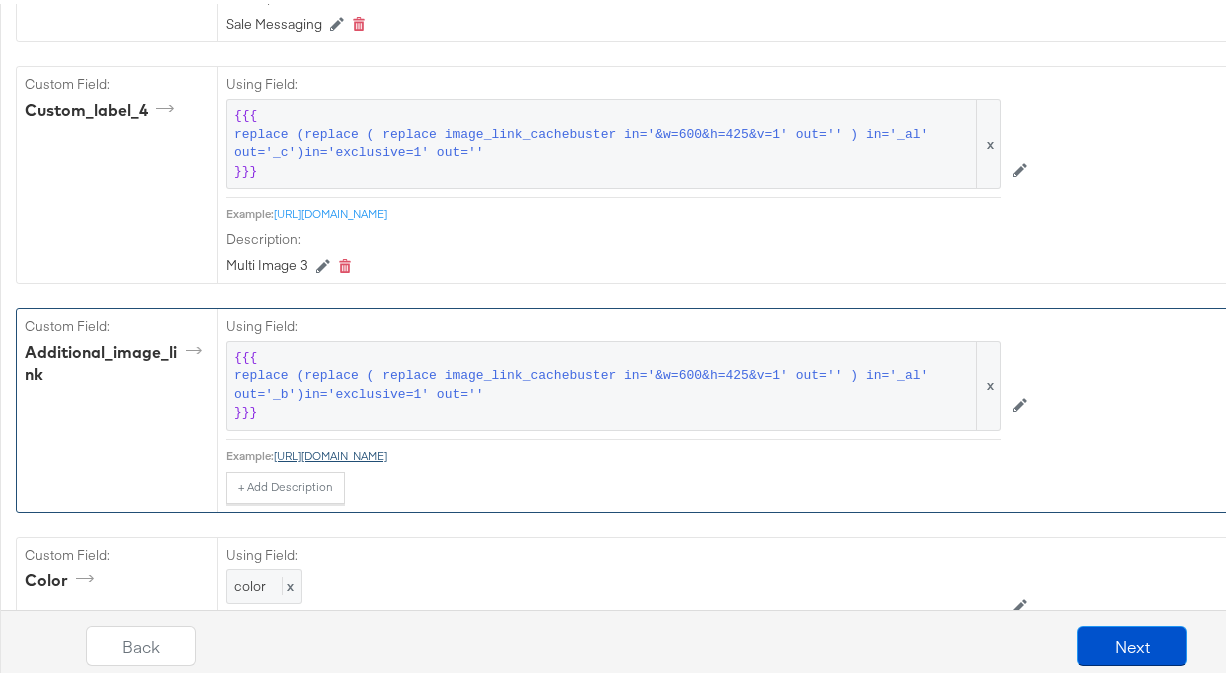 click on "https://i8.amplience.net/t/jpl/jd_product_list?plu=jd_709996_b&" at bounding box center (330, 451) 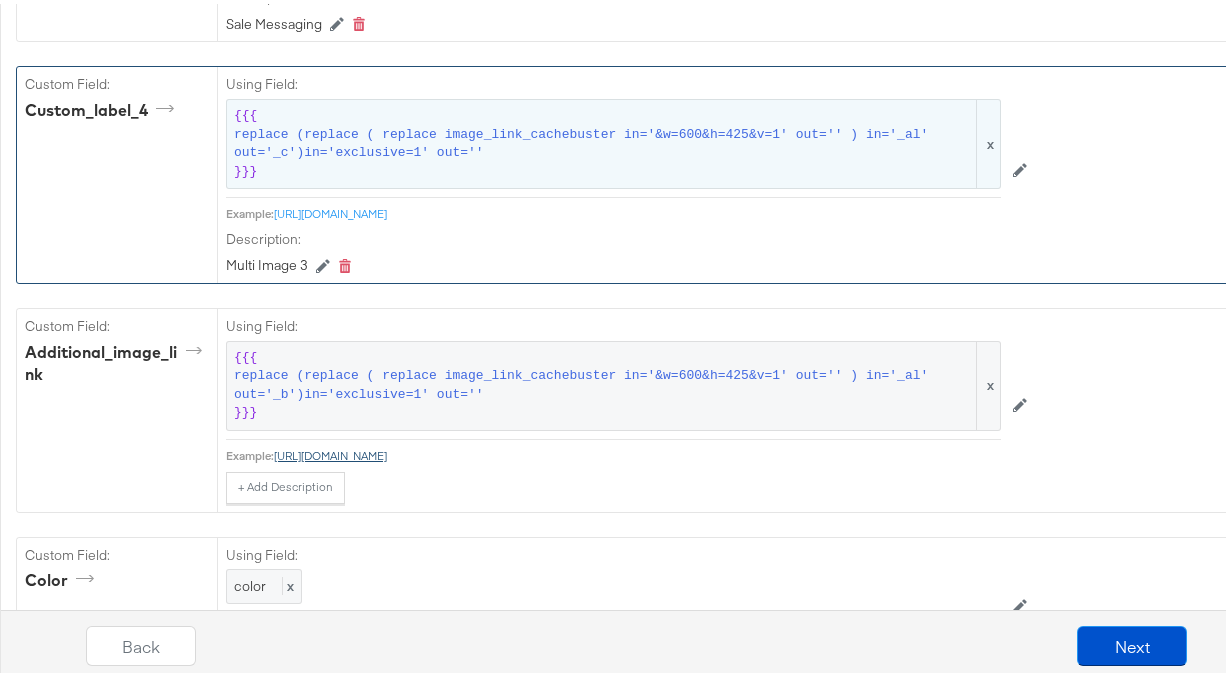 scroll, scrollTop: 3174, scrollLeft: 0, axis: vertical 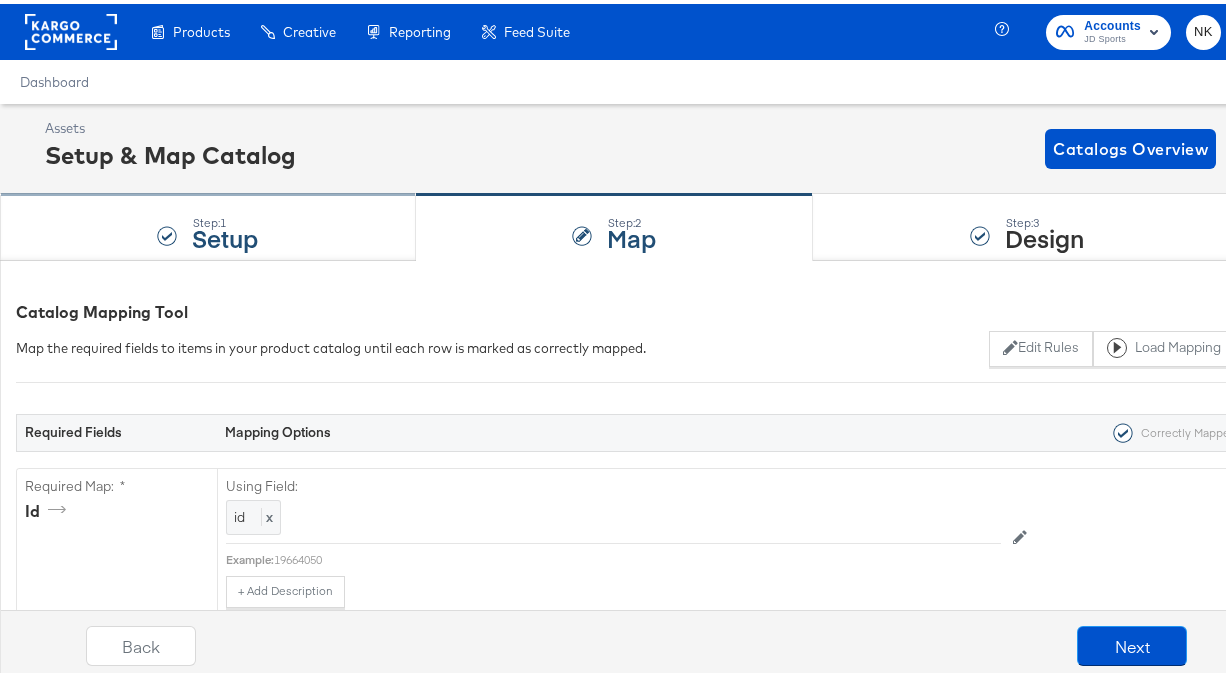 click on "Step:  1   Setup" at bounding box center [208, 224] 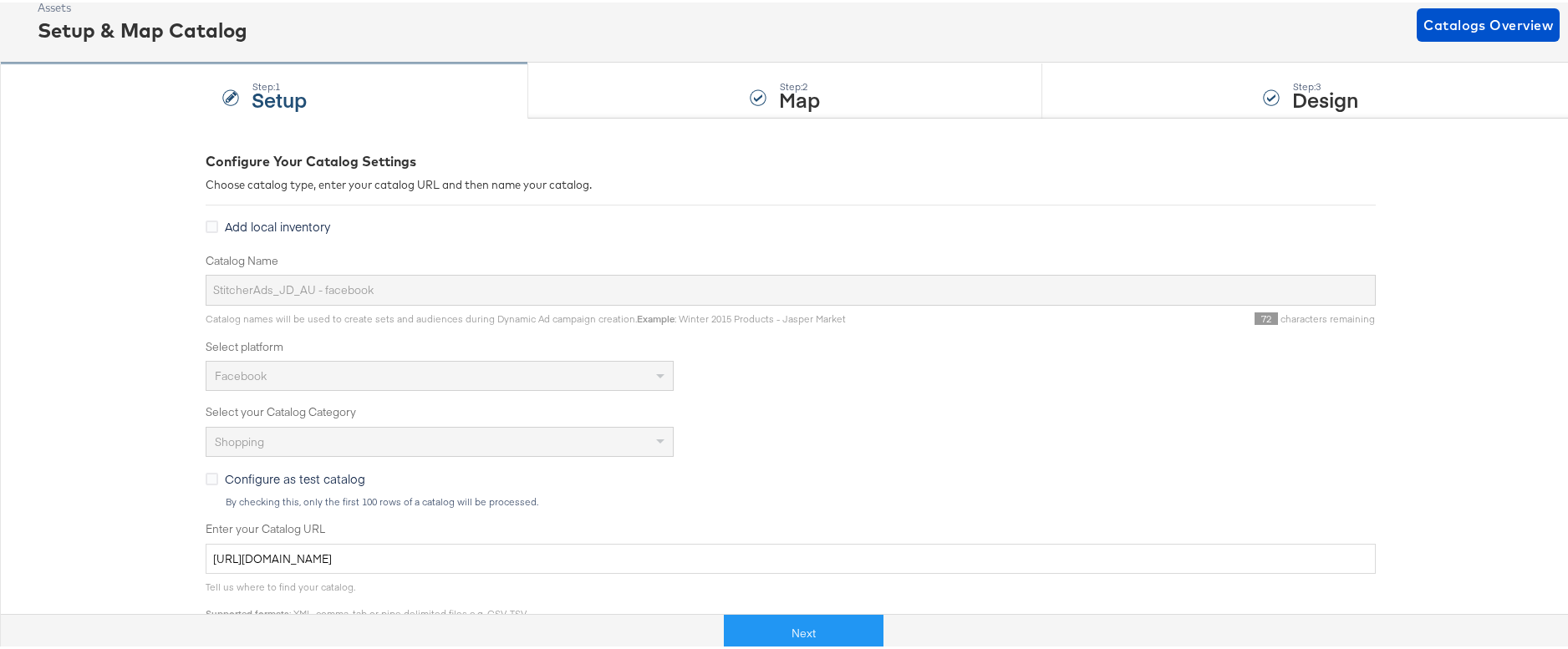 scroll, scrollTop: 264, scrollLeft: 0, axis: vertical 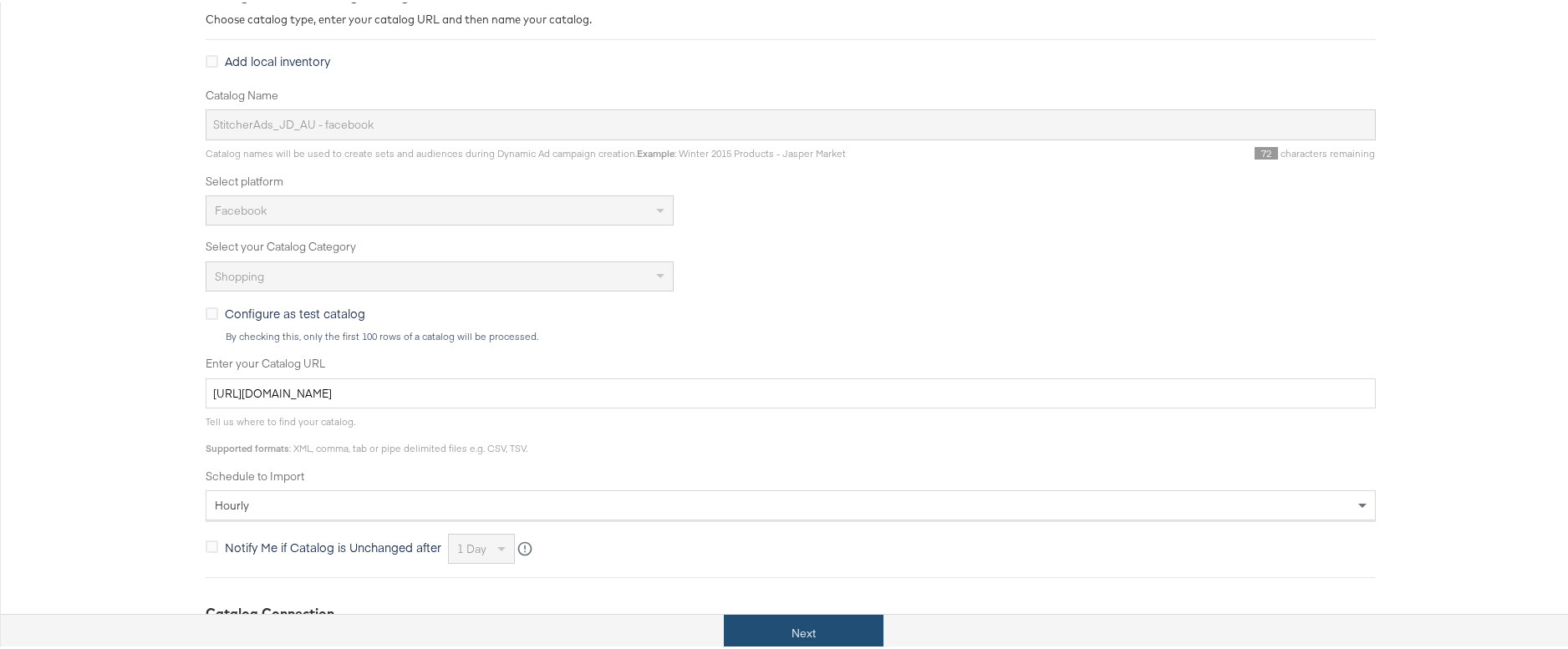 click on "Next" at bounding box center [803, 631] 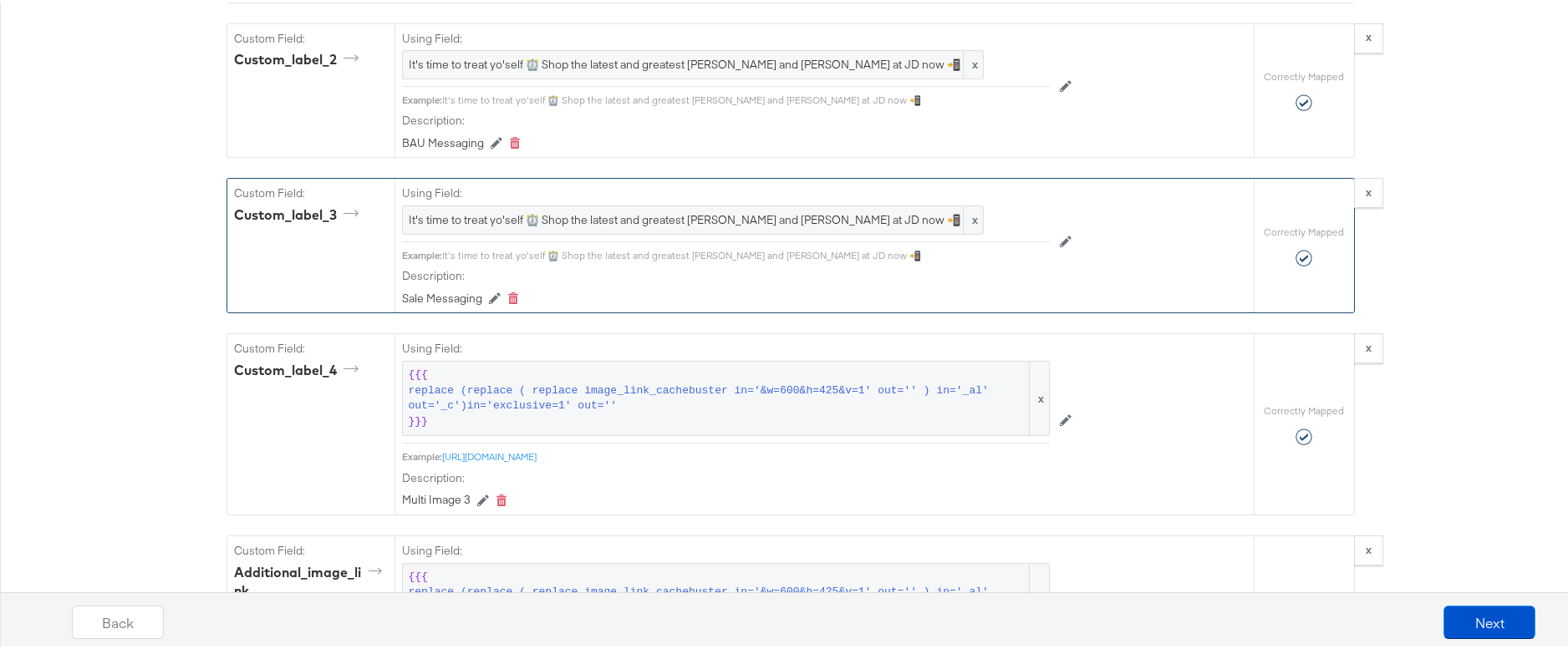 scroll, scrollTop: 2192, scrollLeft: 0, axis: vertical 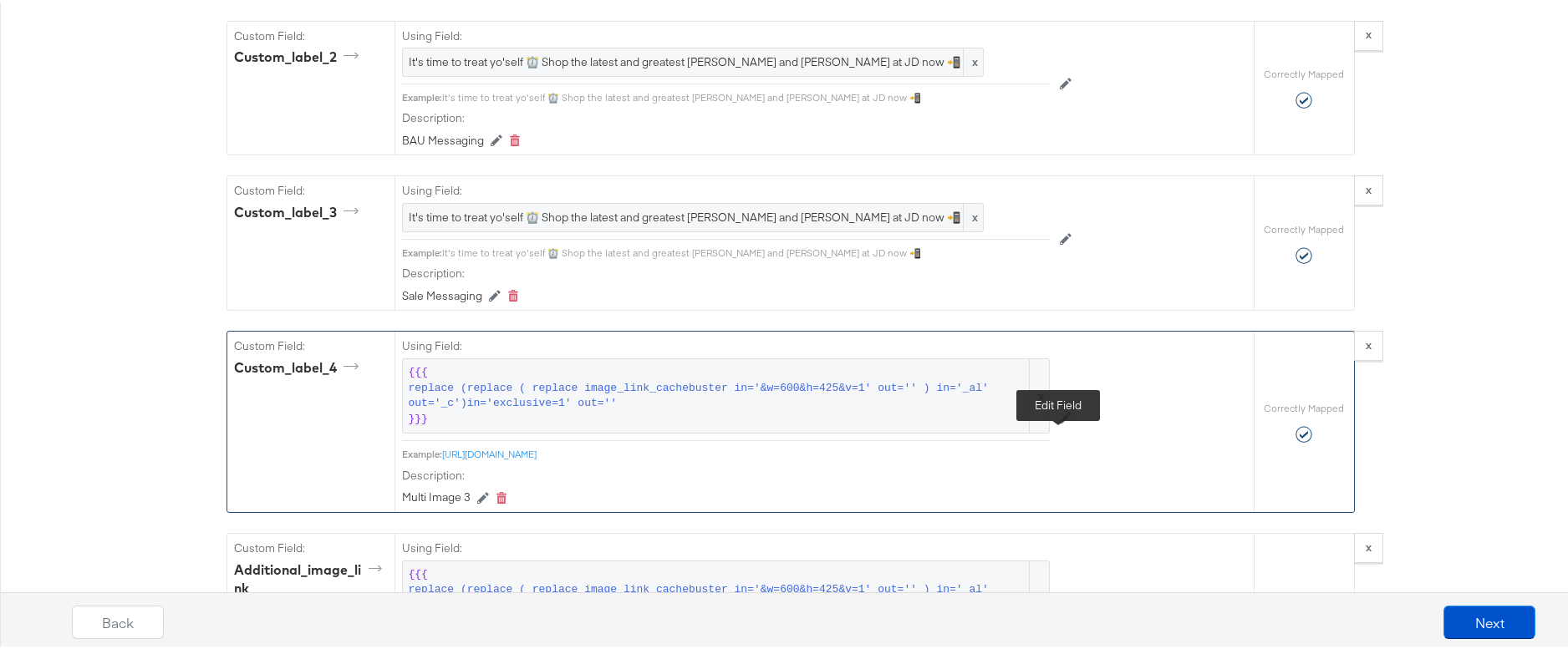 click 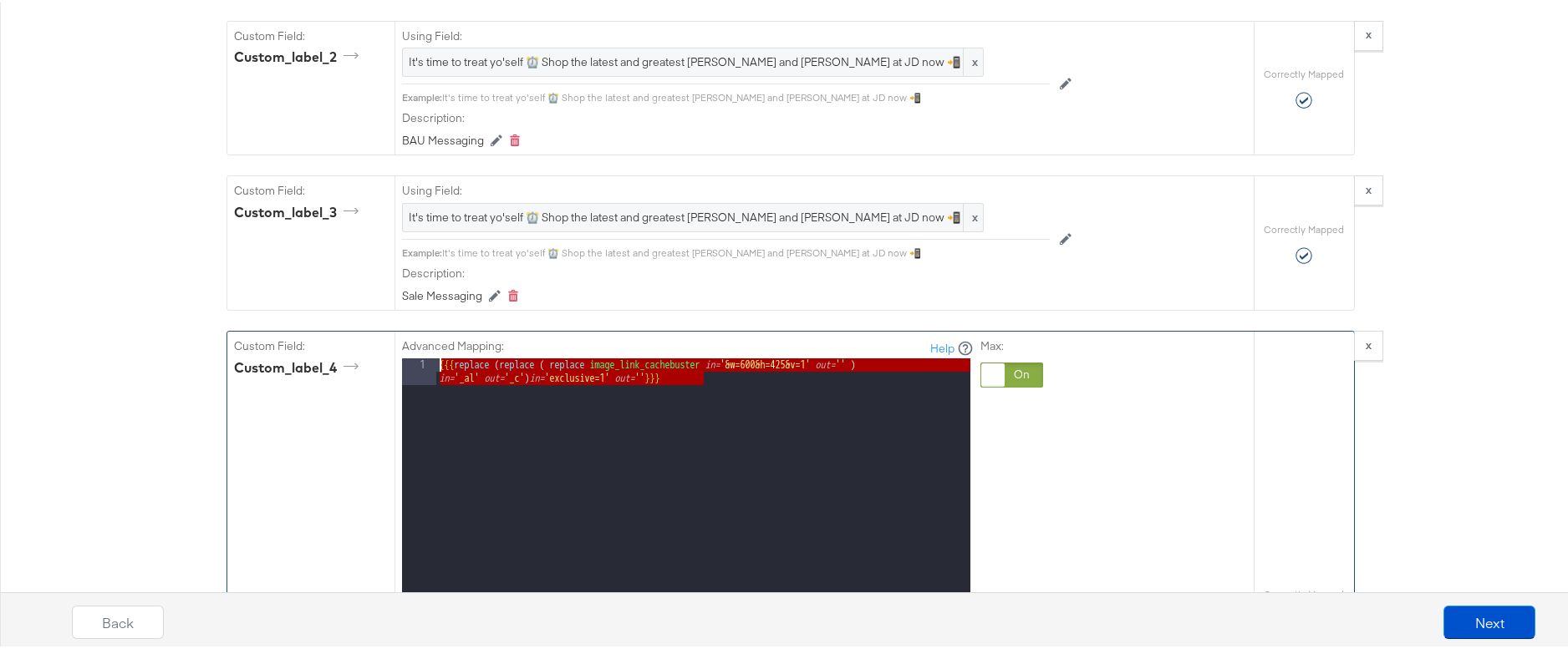 drag, startPoint x: 762, startPoint y: 402, endPoint x: 383, endPoint y: 381, distance: 379.5813 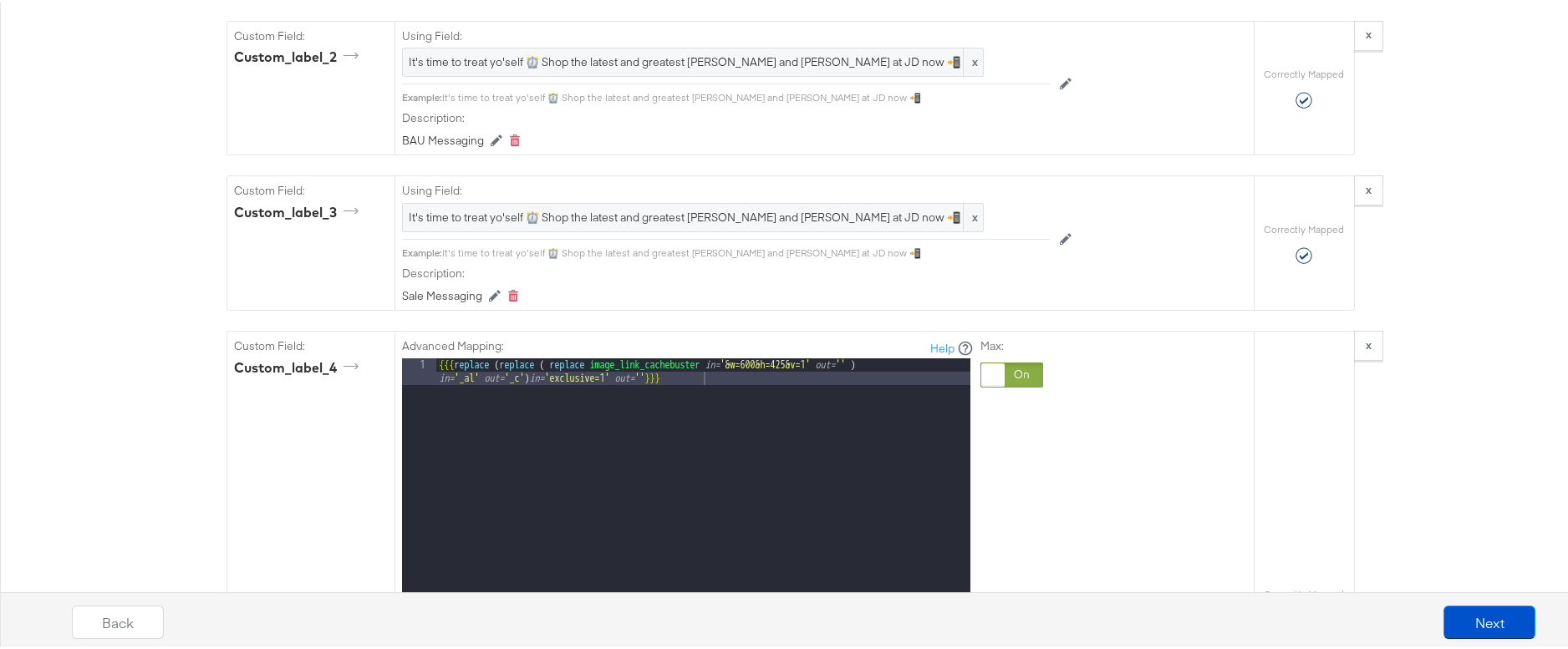 click on "Required Fields Mapping Options  Correctly Mapped  Needs Mapping Required Map:  * id Using Field: id x Example:  19664050 + Add Description Add Note Edit Field Correctly Mapped Required Map:  * title Using Field: {{{  titleize title  }}} x Example:  The North Face Fade 1/4 Zip Top - Navy + Add Description Add Note Edit Field Correctly Mapped Required Map:  * description Using Field: {{{  titleize description  }}} x Example:  Exclusive To Jd. Grab A Go-To Layer For Urban Adventures With This Women's Fade 1/4 Zip Top From The North Face. In A Navy Colourway, This Lightweight And Stretchy Top Is Made From Smooth Polyester Knit Fabric. It Features A Quarter Zip Fastening And Stand-Up Collar For Added Airflow And A Shaped Hem For Coverage. Finished With The North Face Wordmark Branding Down The Back And The Half Dome Logo On The Chest. Machine Washable. | Our Model Is 5'7" And Wears A Size Small. + Add Description Add Note Edit Field Correctly Mapped Required Map:  * price Using Field: price x Example:  x" at bounding box center [791, 1123] 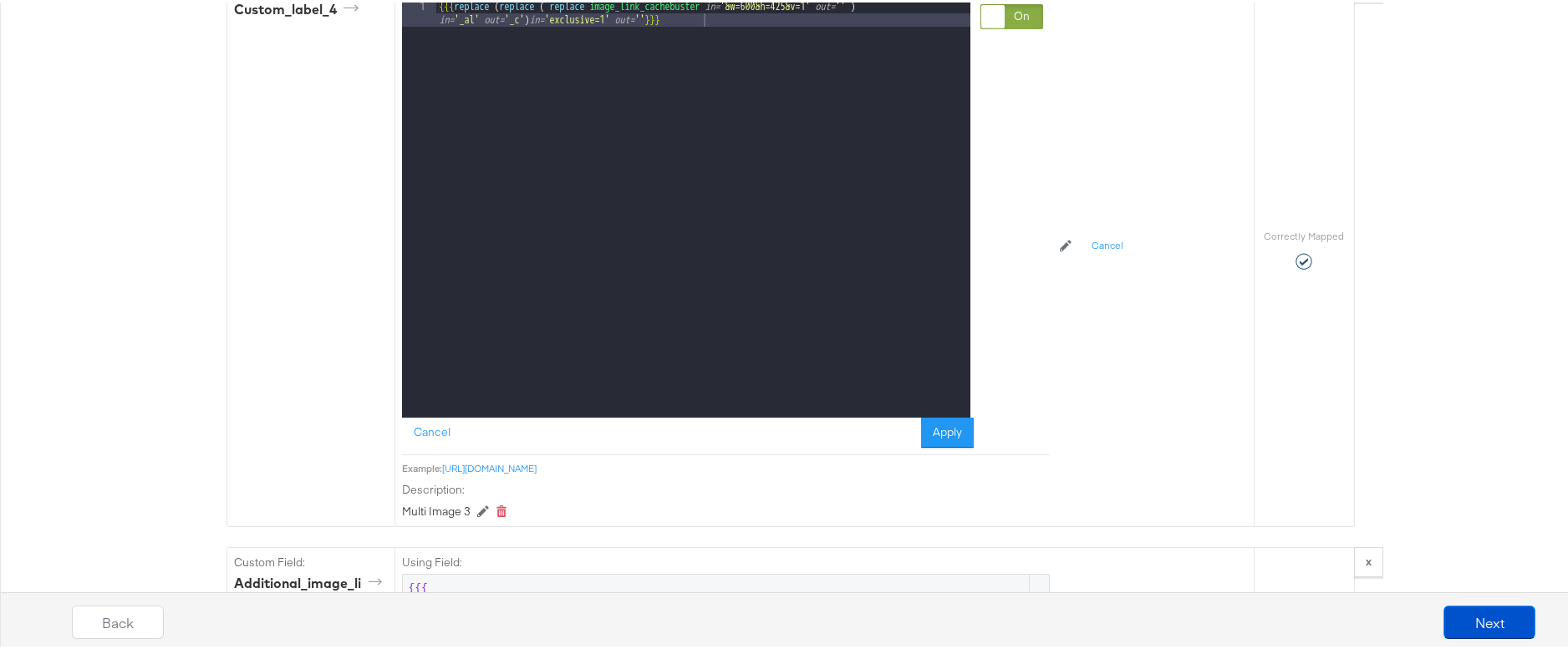 scroll, scrollTop: 2588, scrollLeft: 0, axis: vertical 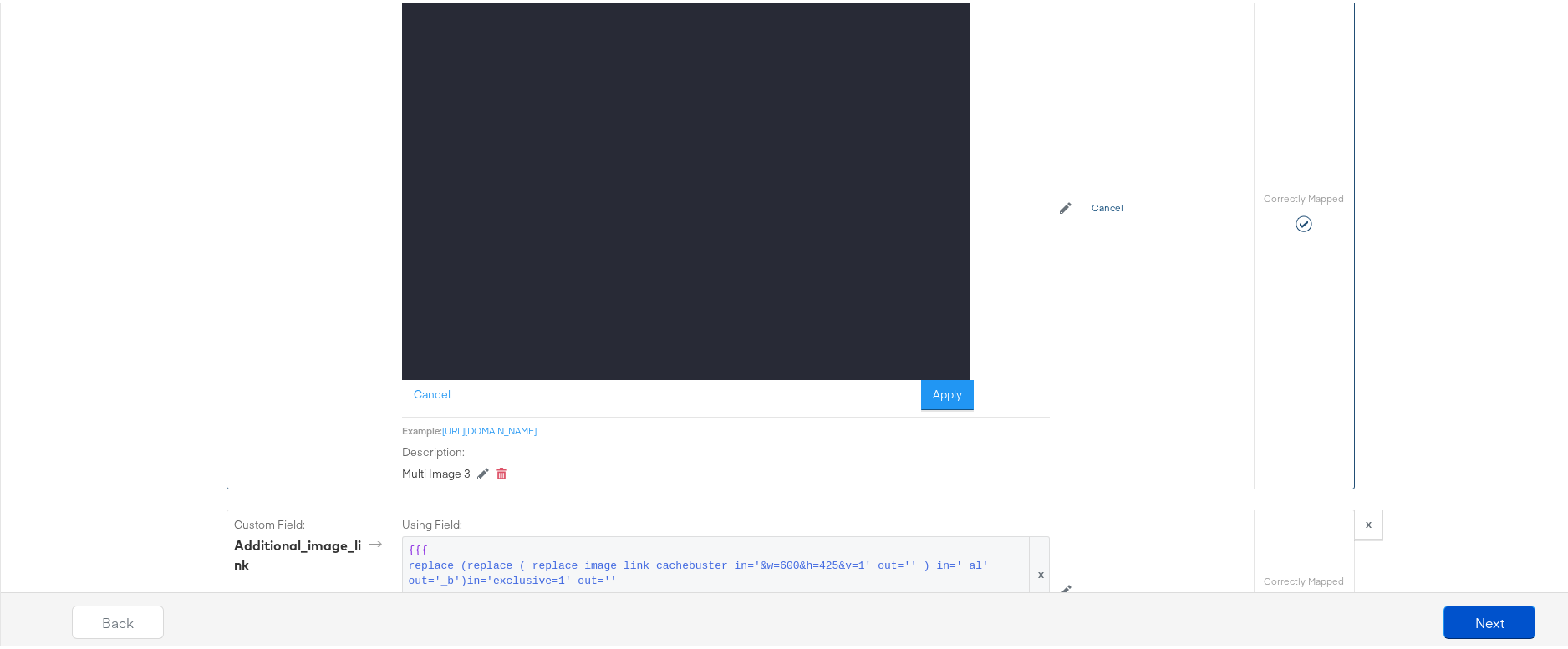 click on "Cancel" at bounding box center (1107, 206) 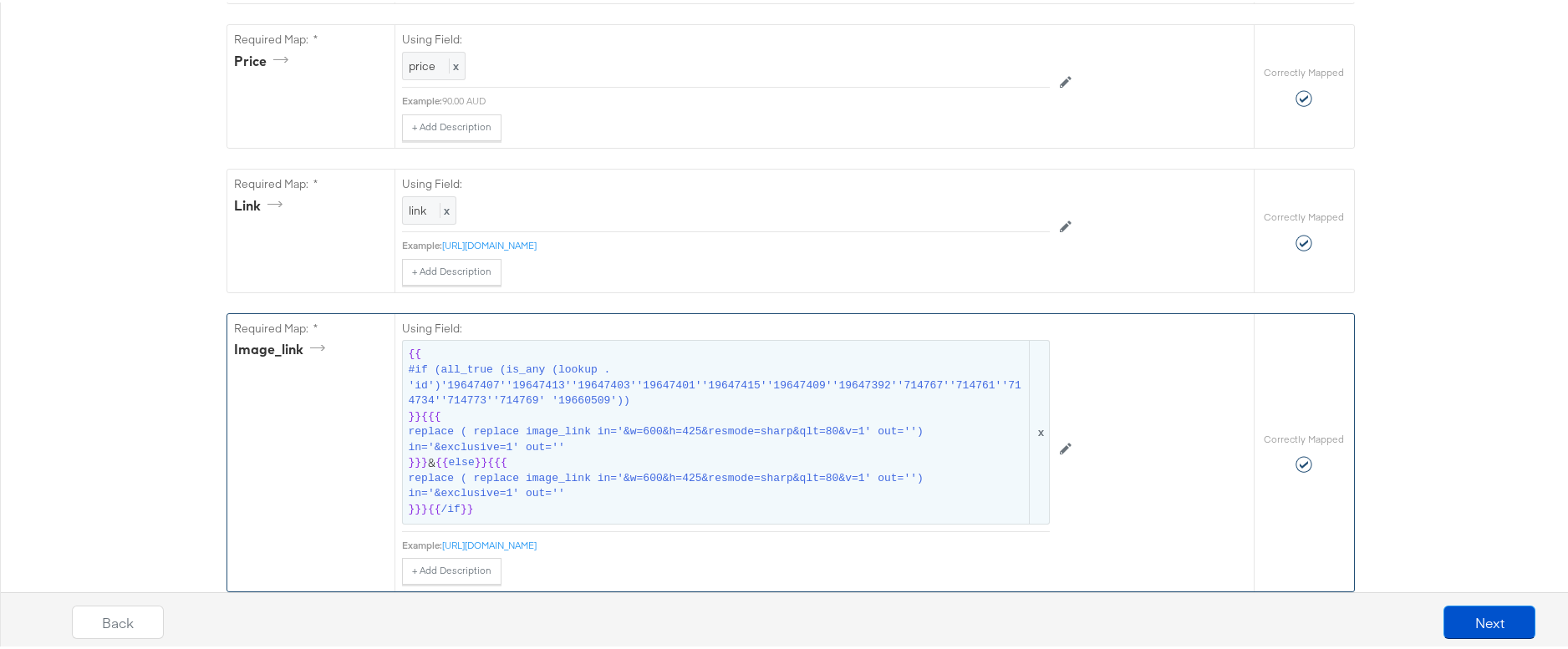 scroll, scrollTop: 1123, scrollLeft: 0, axis: vertical 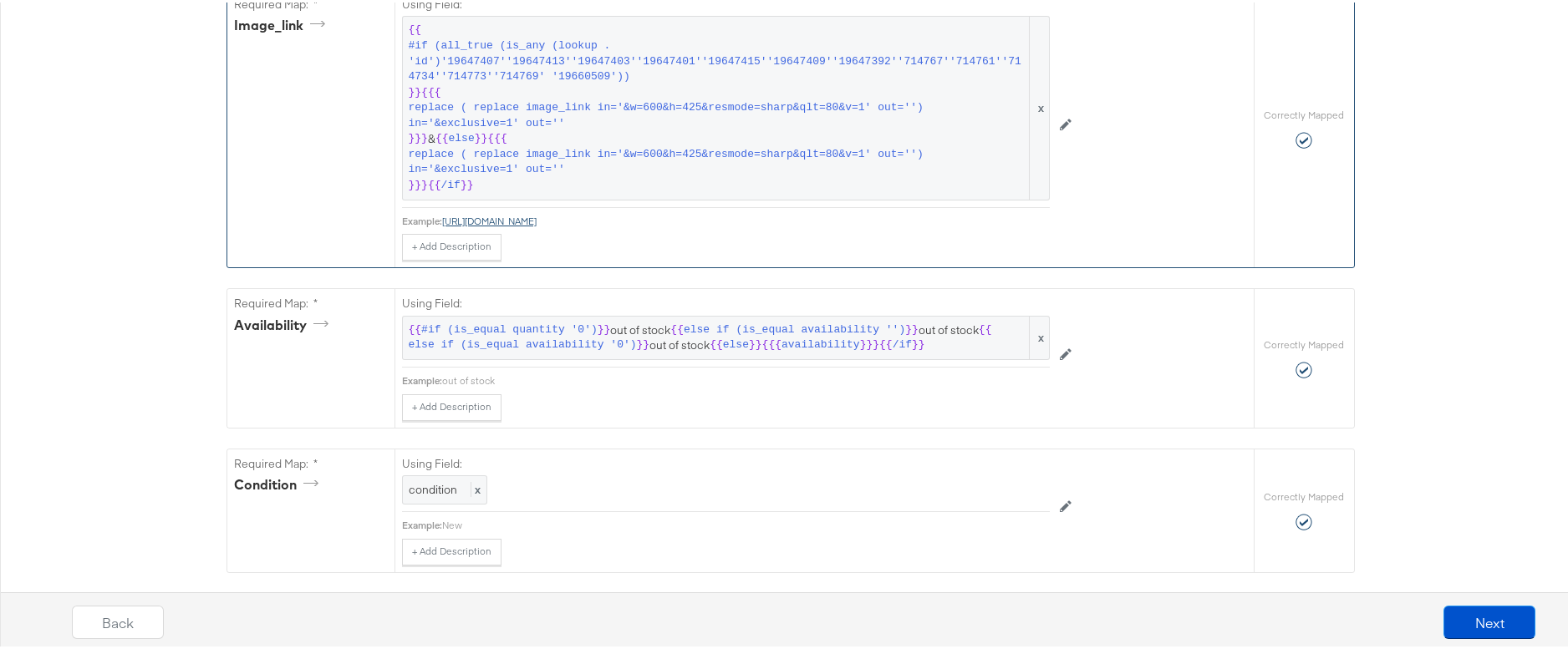 click on "https://i8.amplience.net/t/jpl/jd_product_list?plu=jd_709996_al" at bounding box center (489, 218) 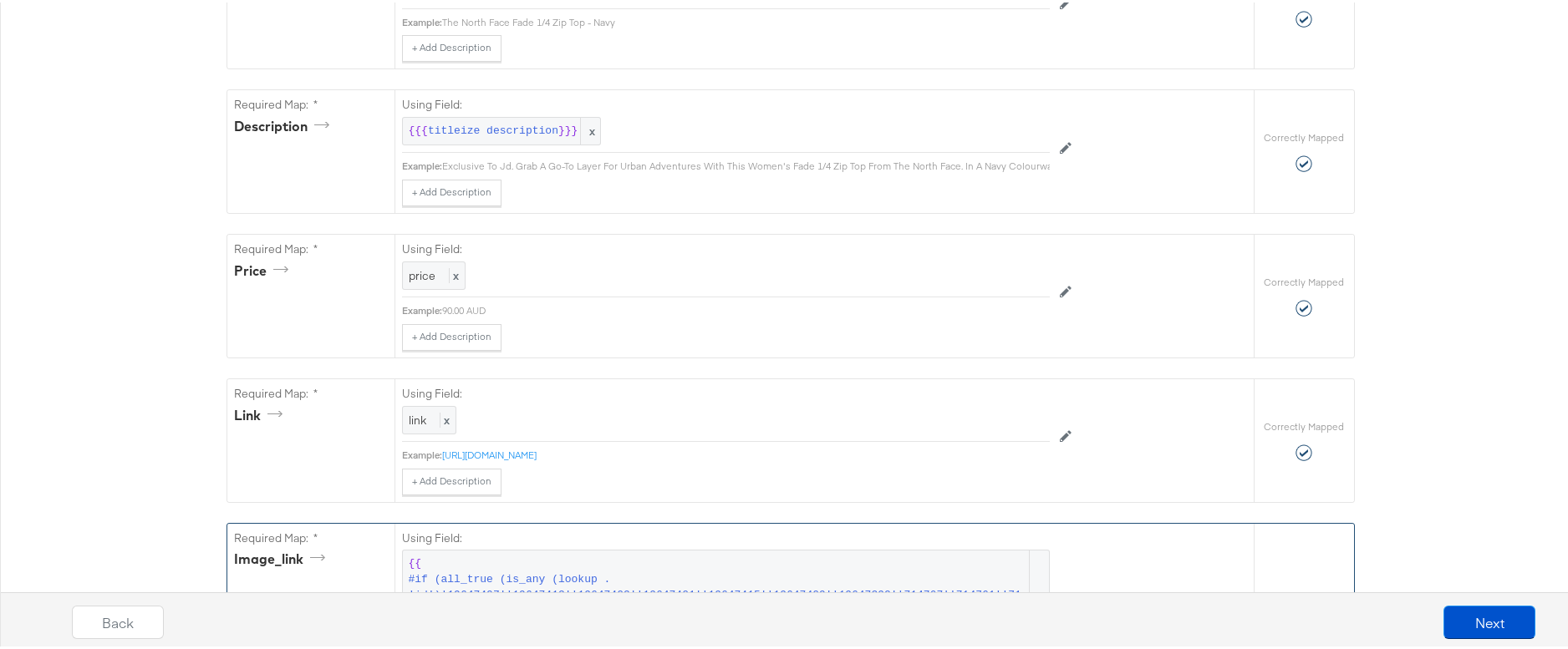 scroll, scrollTop: 428, scrollLeft: 0, axis: vertical 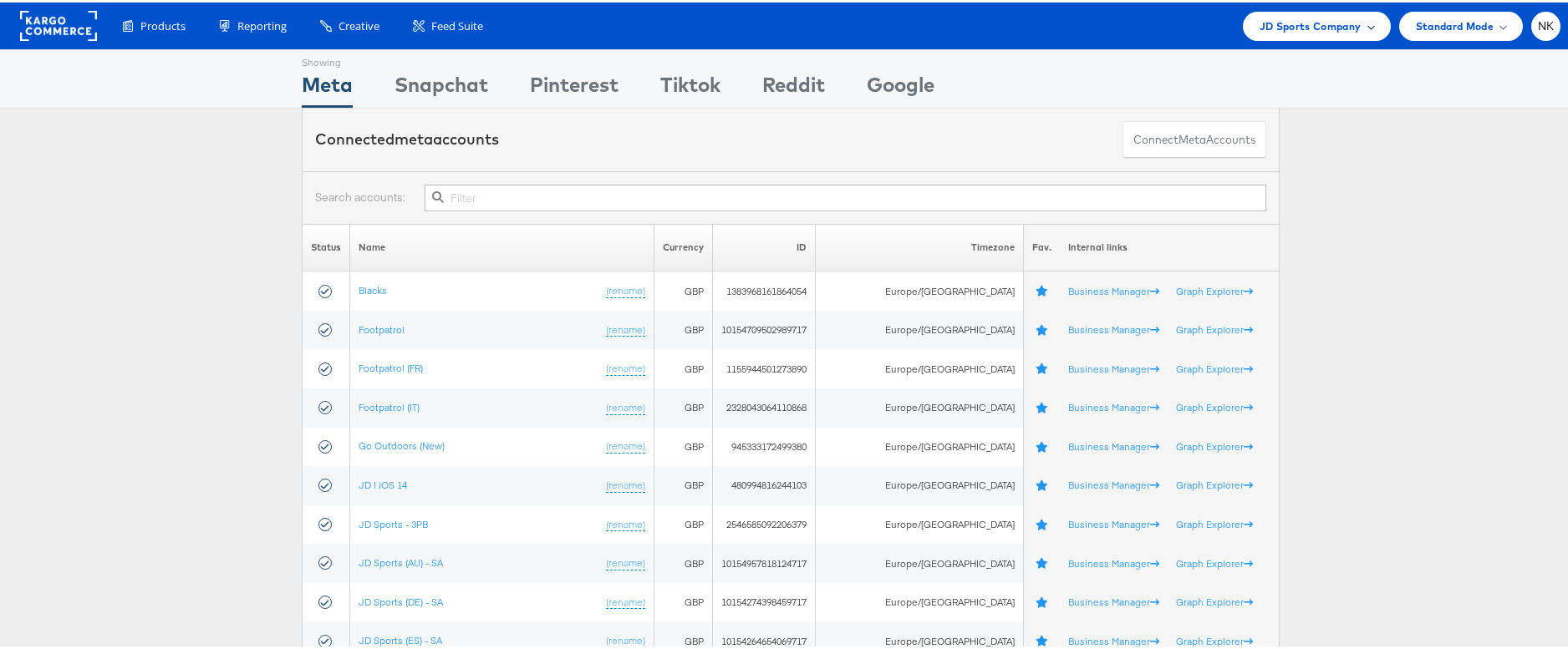 click on "JD Sports Company" at bounding box center (1311, 23) 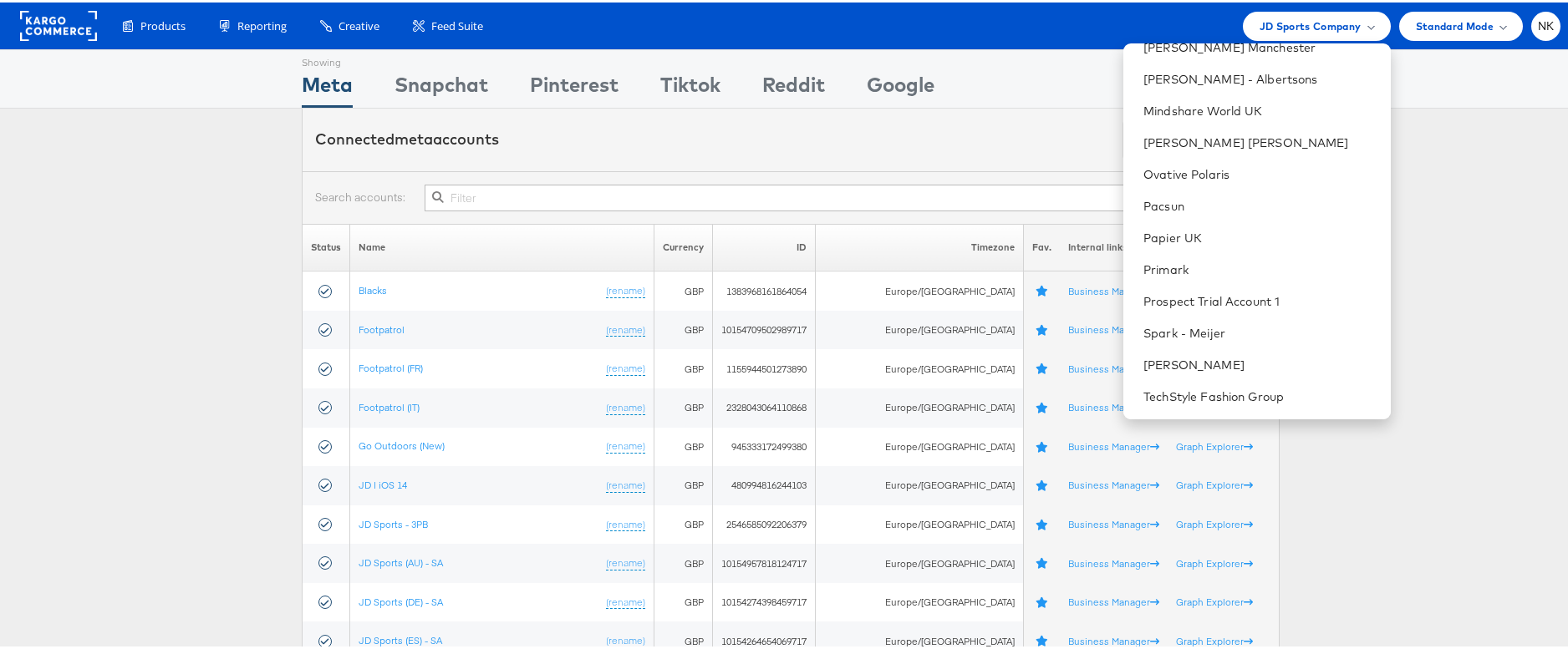 scroll, scrollTop: 1371, scrollLeft: 0, axis: vertical 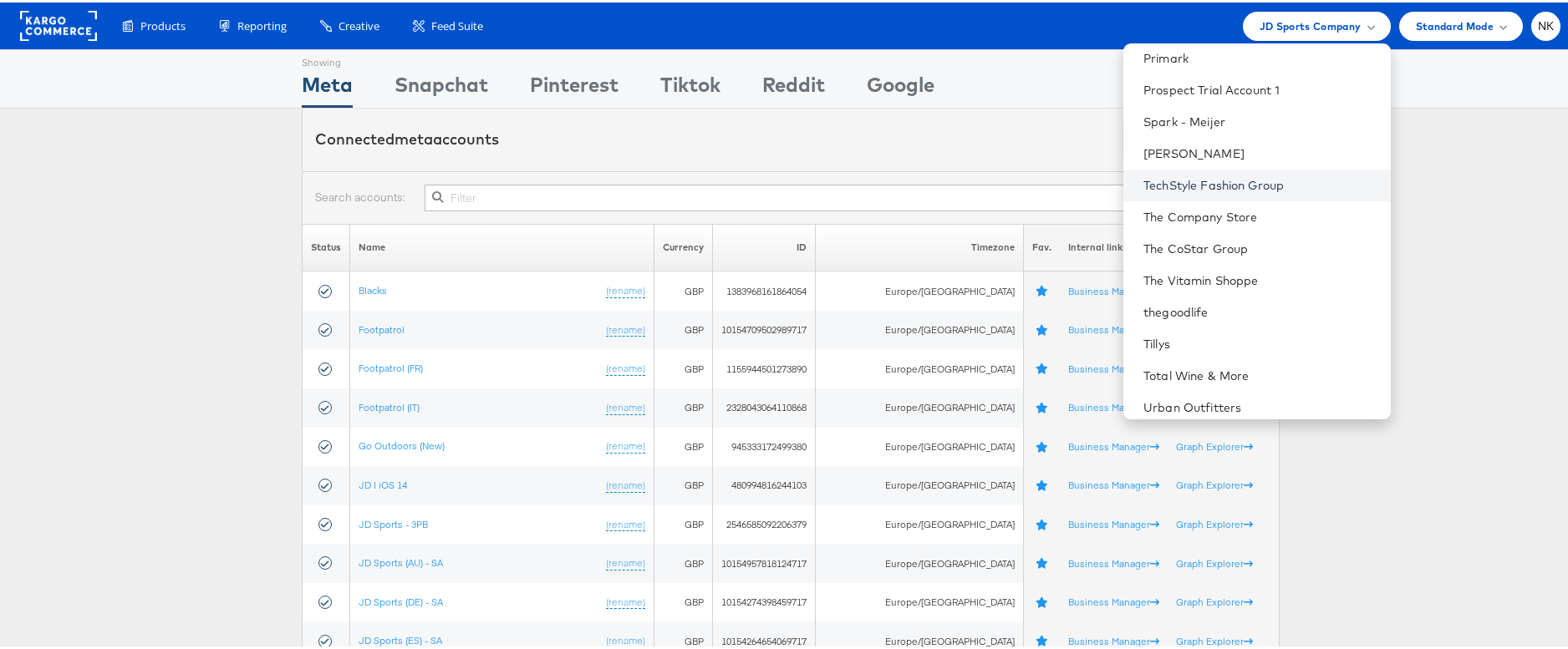 click on "TechStyle Fashion Group" at bounding box center (1260, 183) 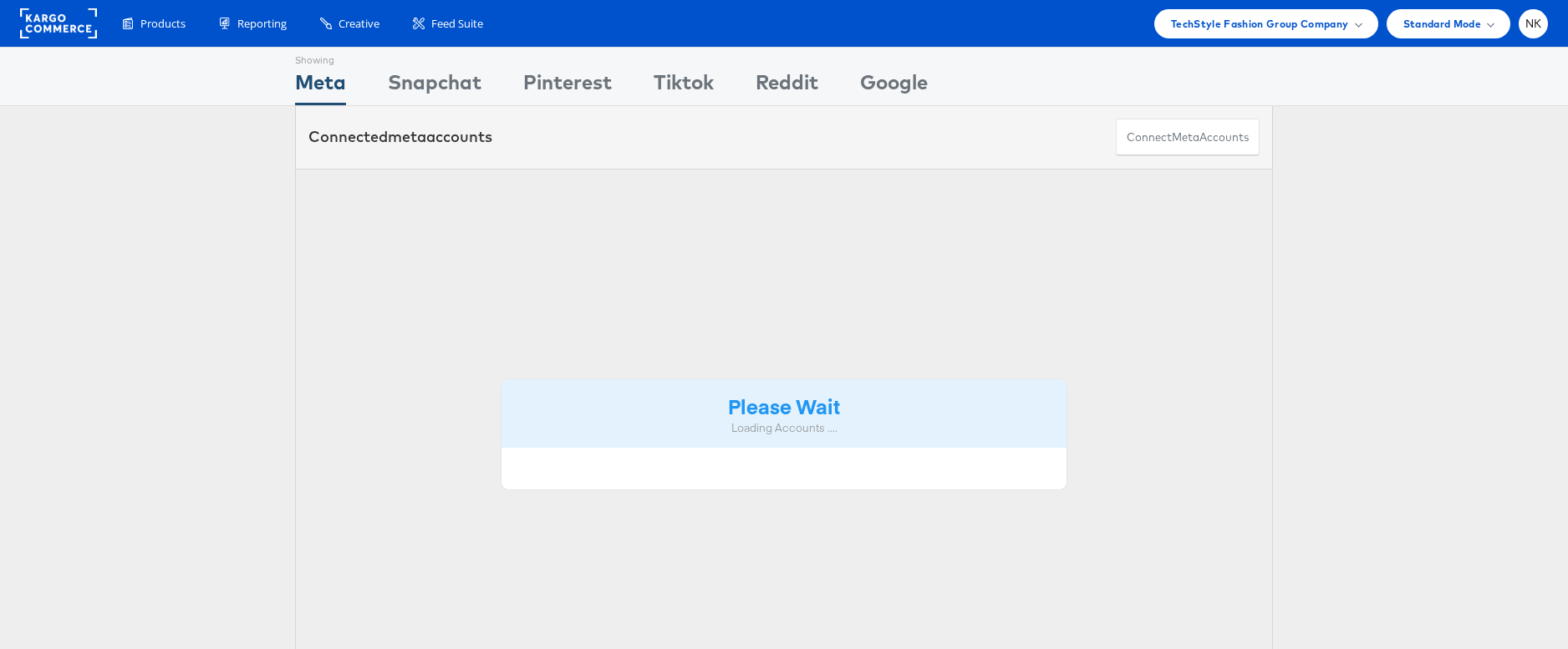 scroll, scrollTop: 0, scrollLeft: 0, axis: both 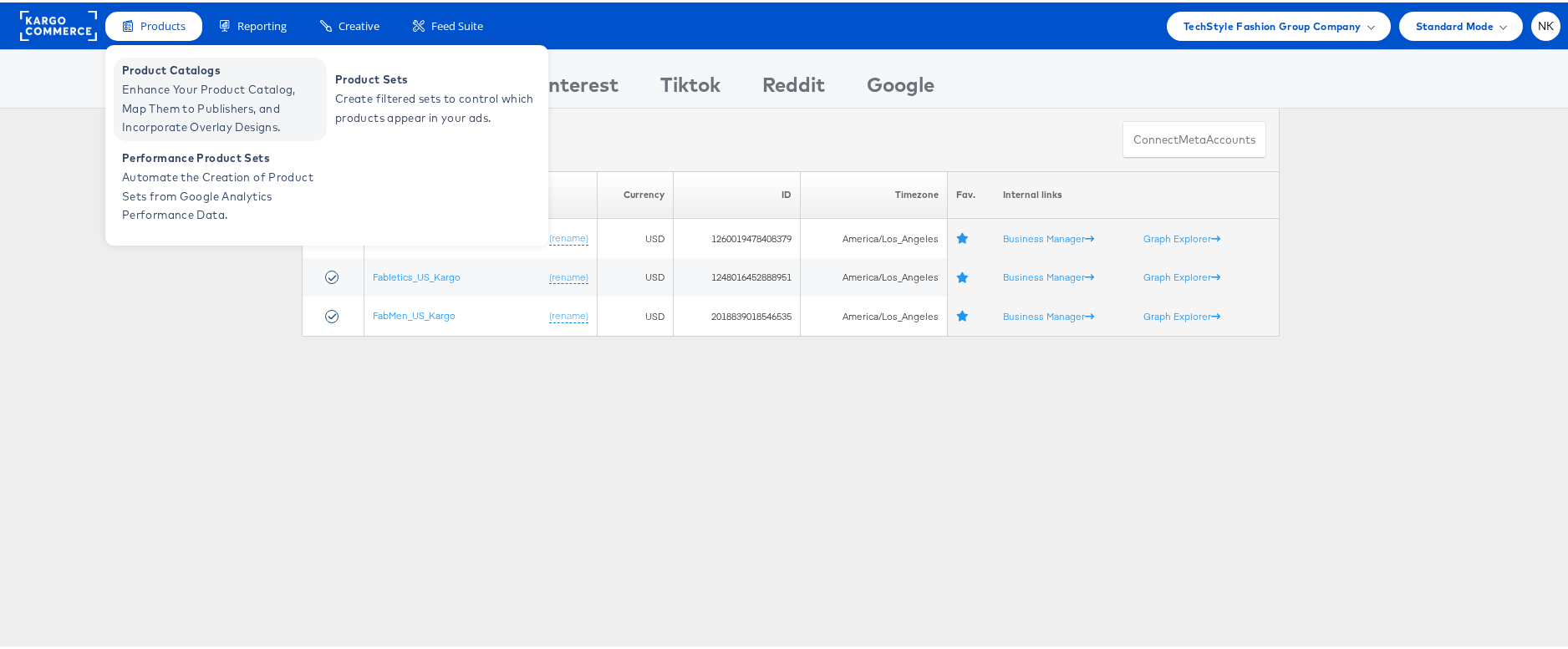 click on "Enhance Your Product Catalog, Map Them to Publishers, and Incorporate Overlay Designs." at bounding box center (222, 106) 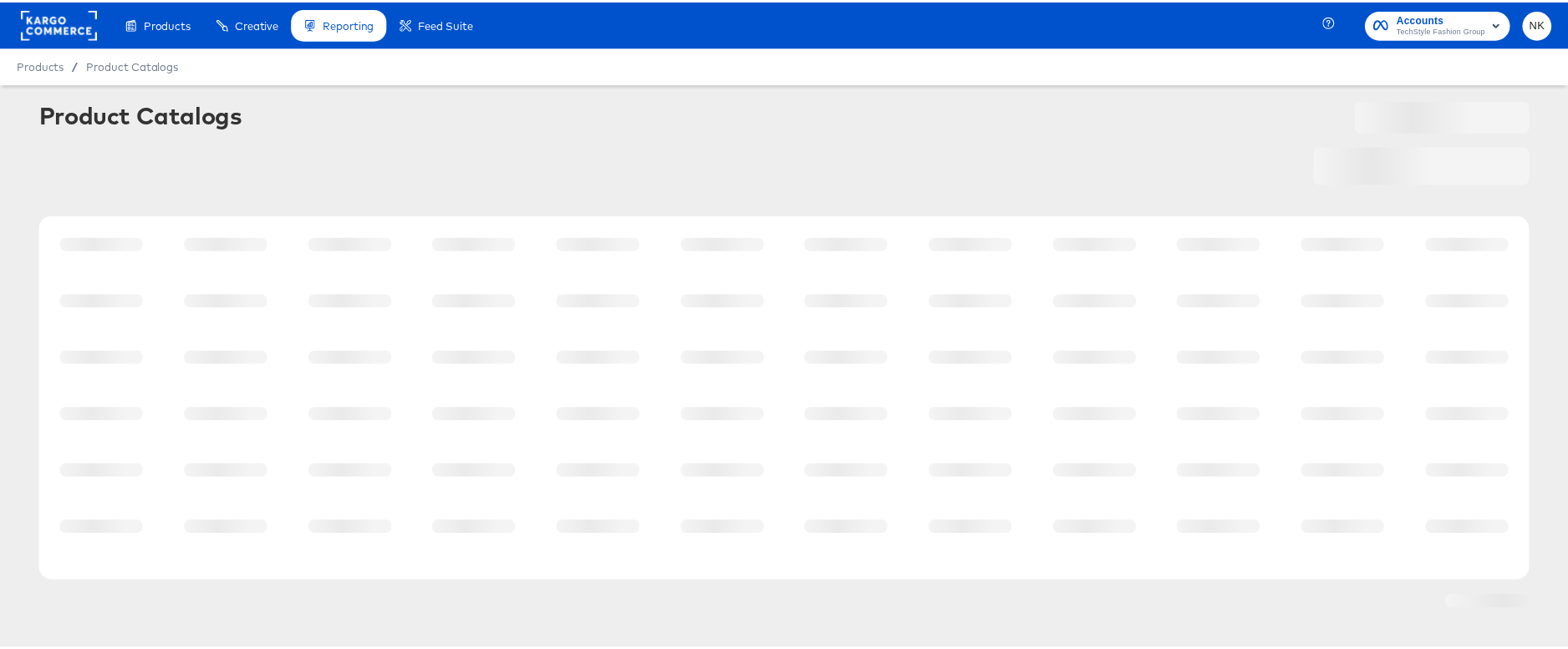 scroll, scrollTop: 0, scrollLeft: 0, axis: both 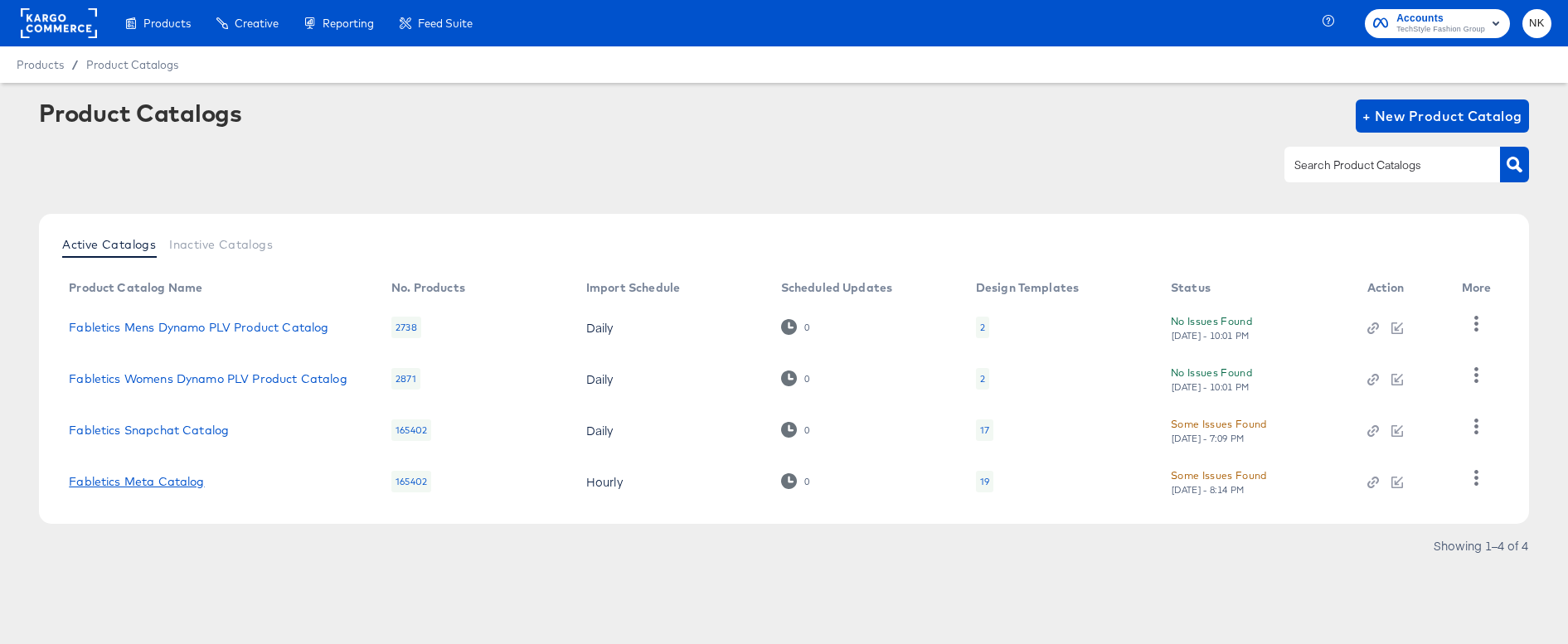 click on "Fabletics Meta Catalog" at bounding box center (136, 482) 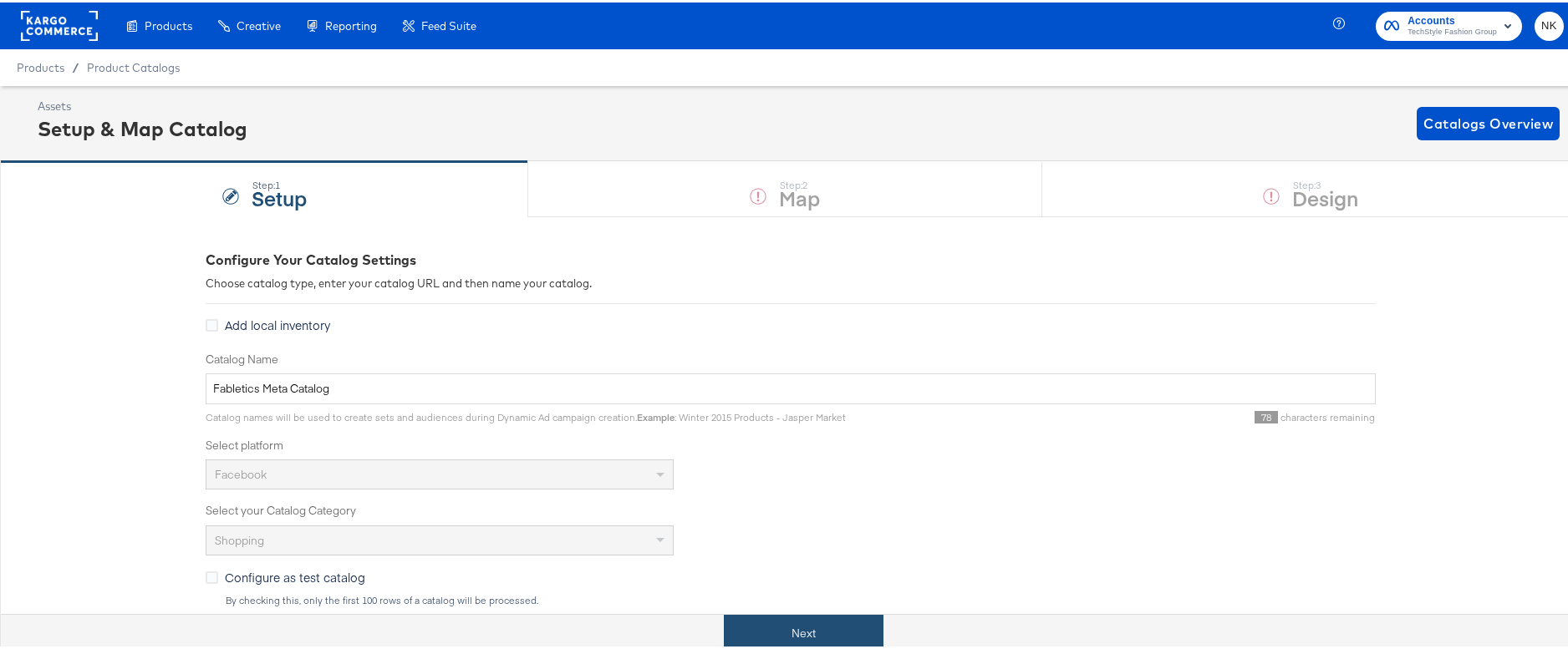 click on "Next" at bounding box center [803, 631] 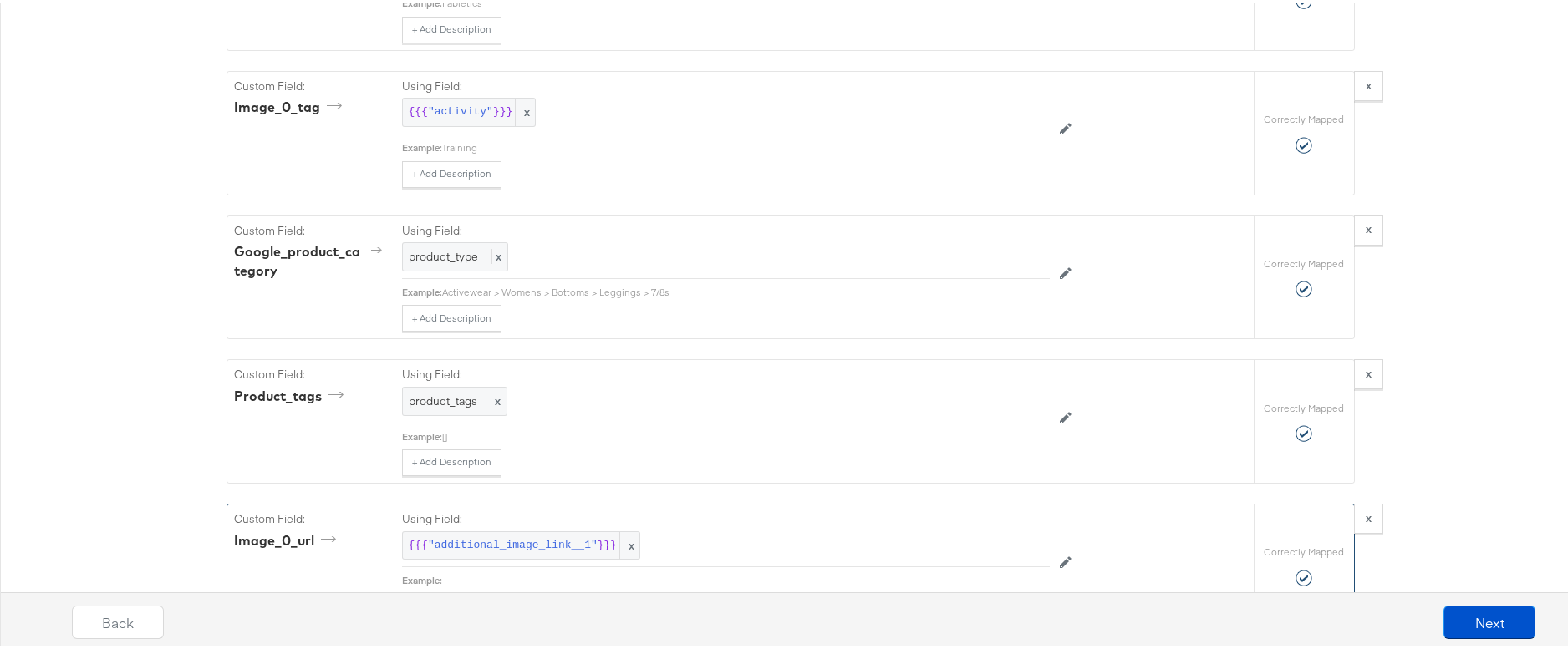 scroll, scrollTop: 1807, scrollLeft: 0, axis: vertical 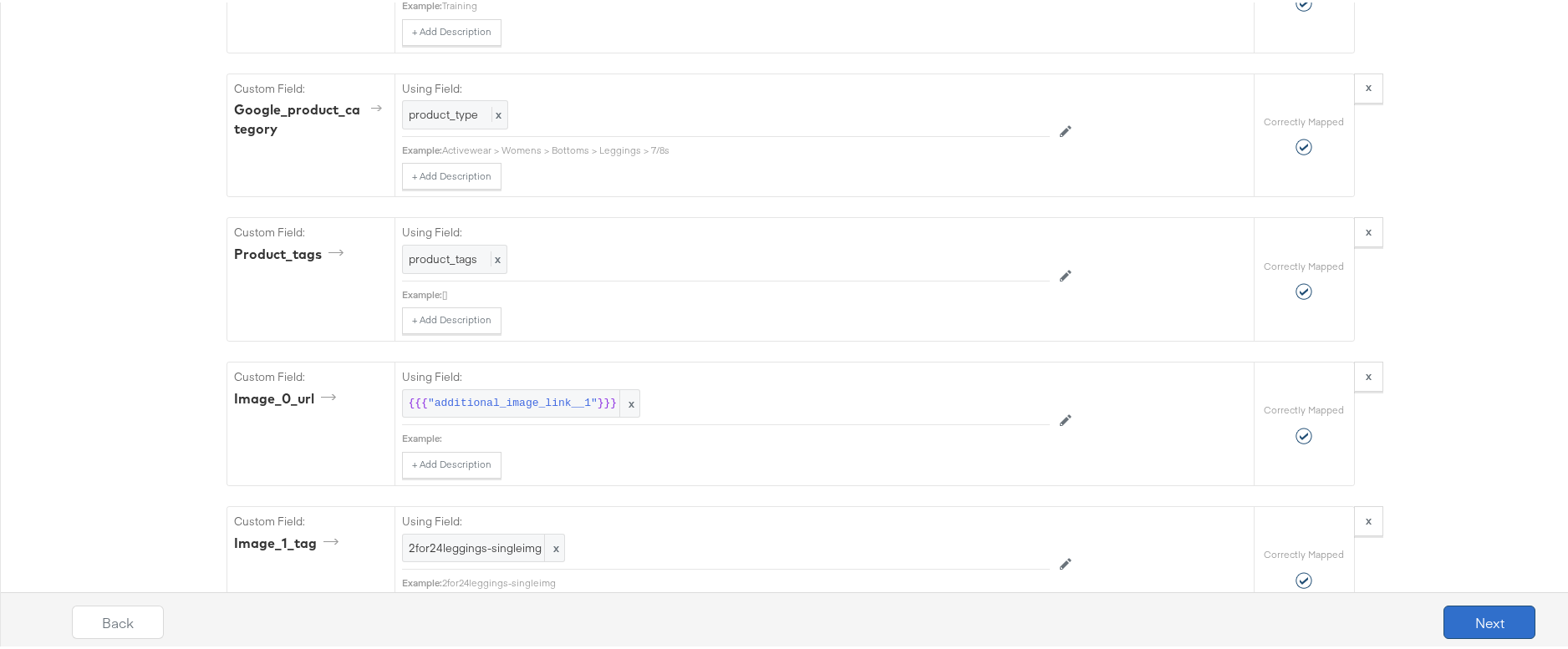 click on "Next" at bounding box center [1489, 620] 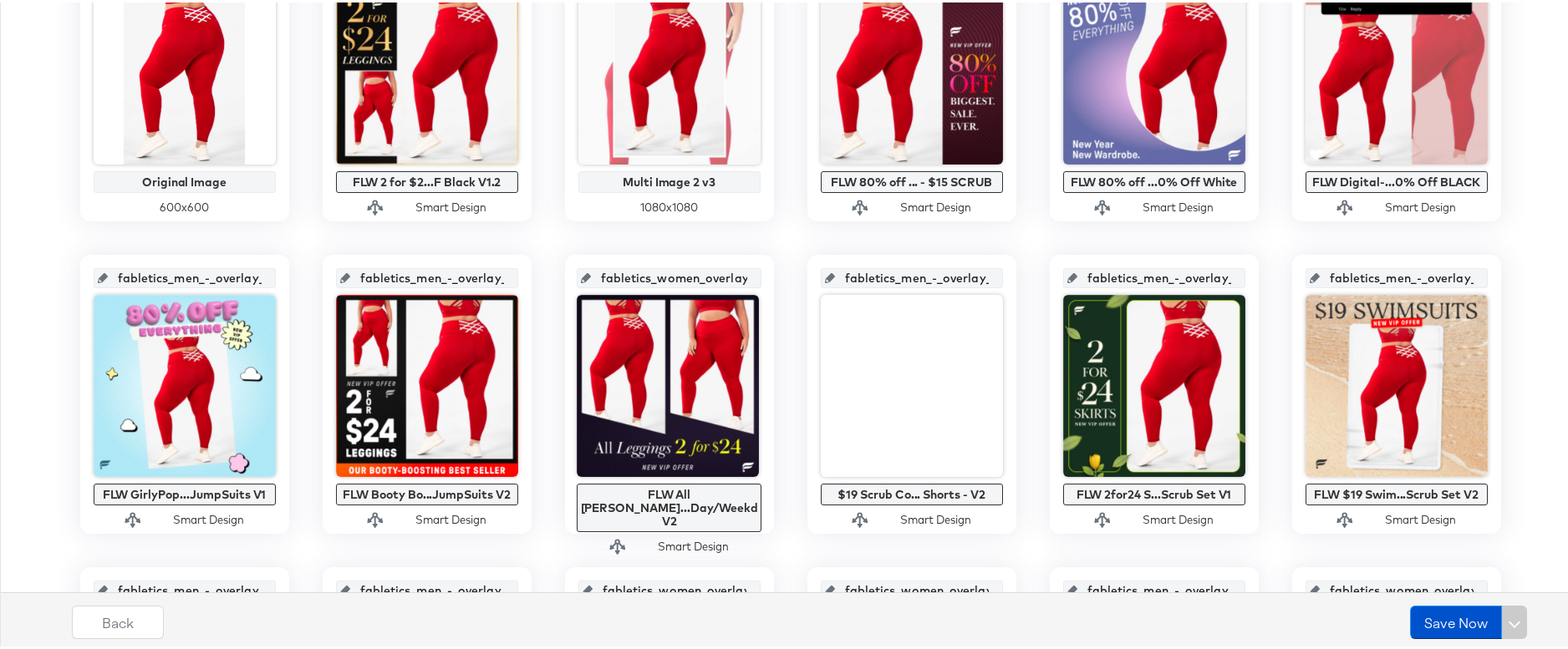 scroll, scrollTop: 460, scrollLeft: 0, axis: vertical 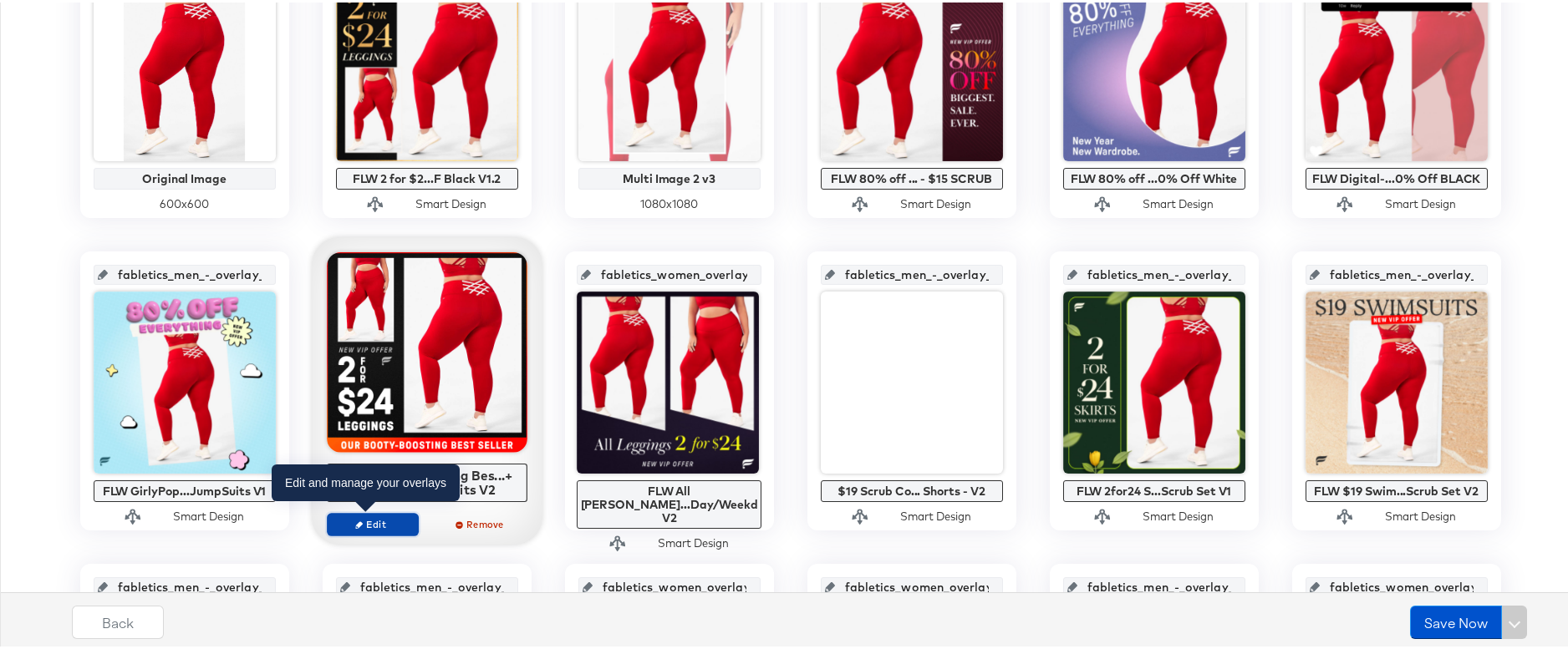 click on "Edit" at bounding box center [372, 521] 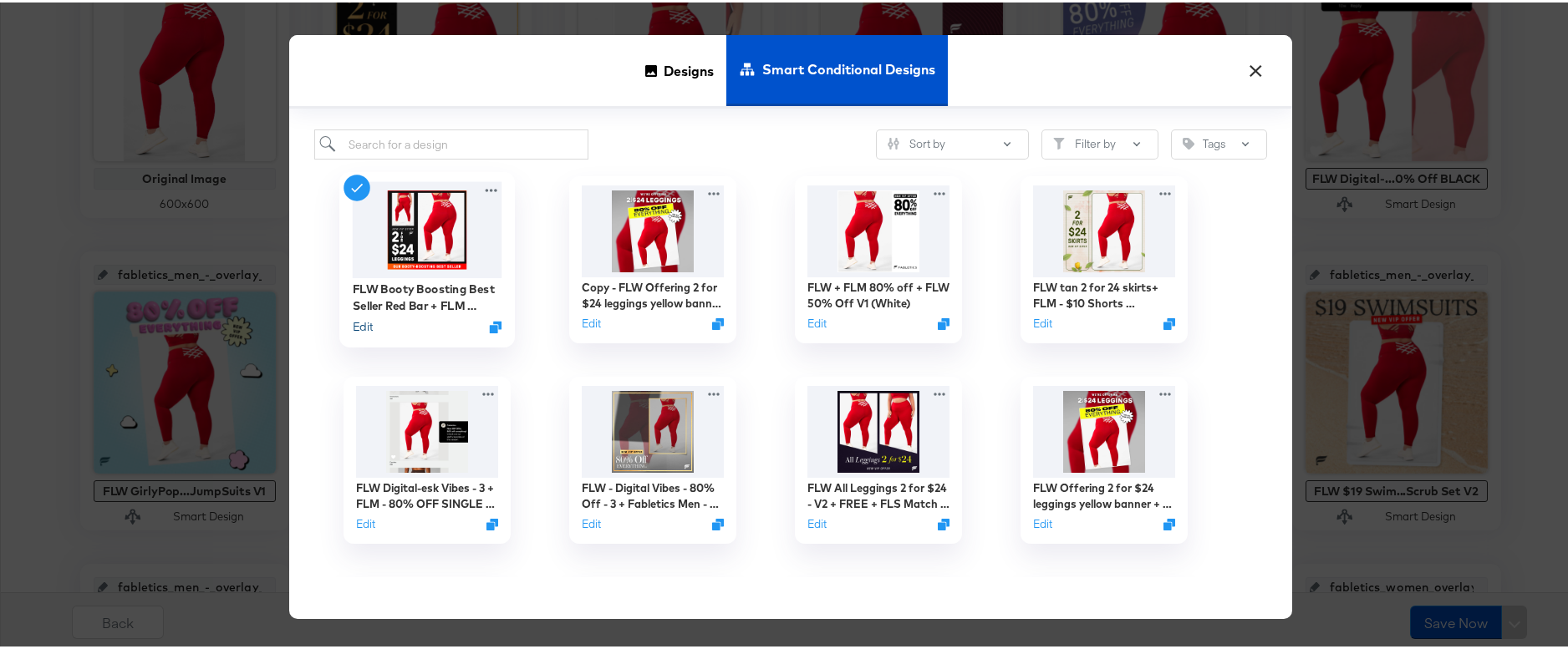 click on "Edit" at bounding box center [362, 324] 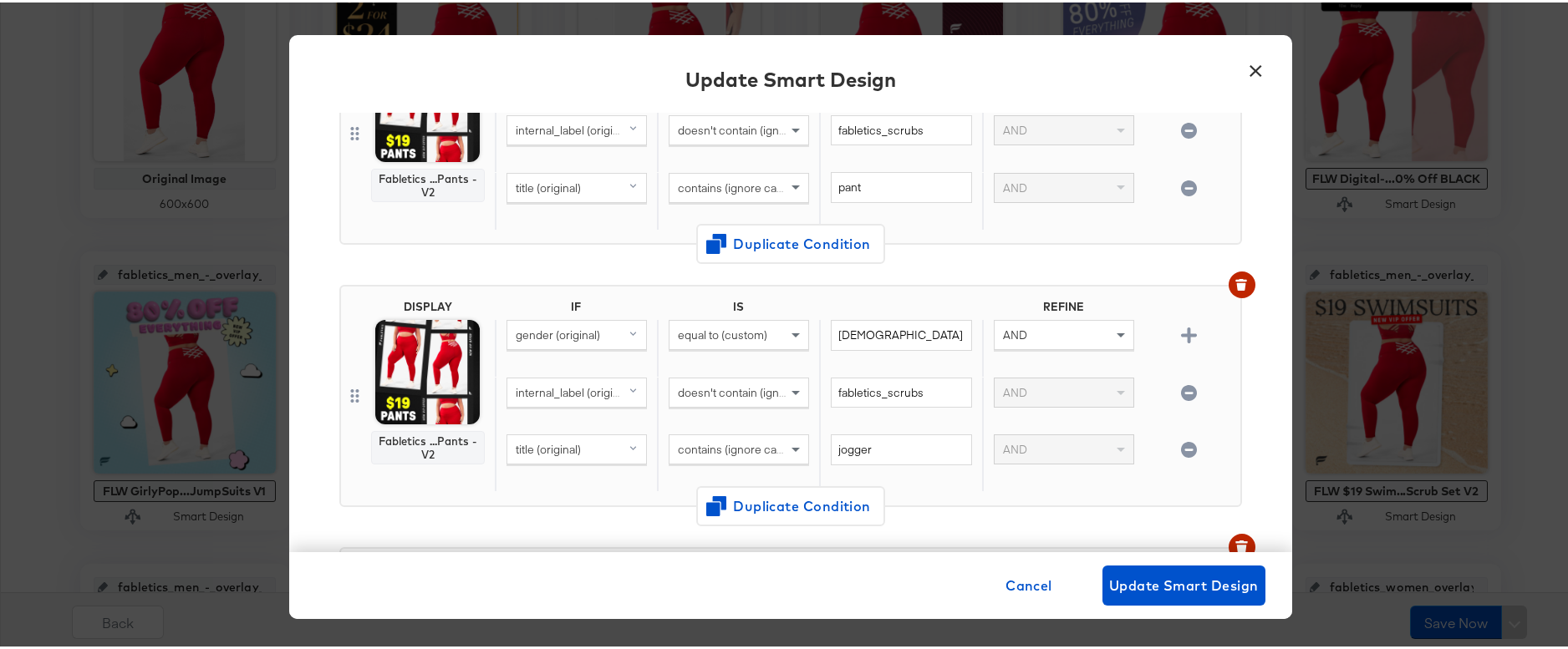 scroll, scrollTop: 1058, scrollLeft: 0, axis: vertical 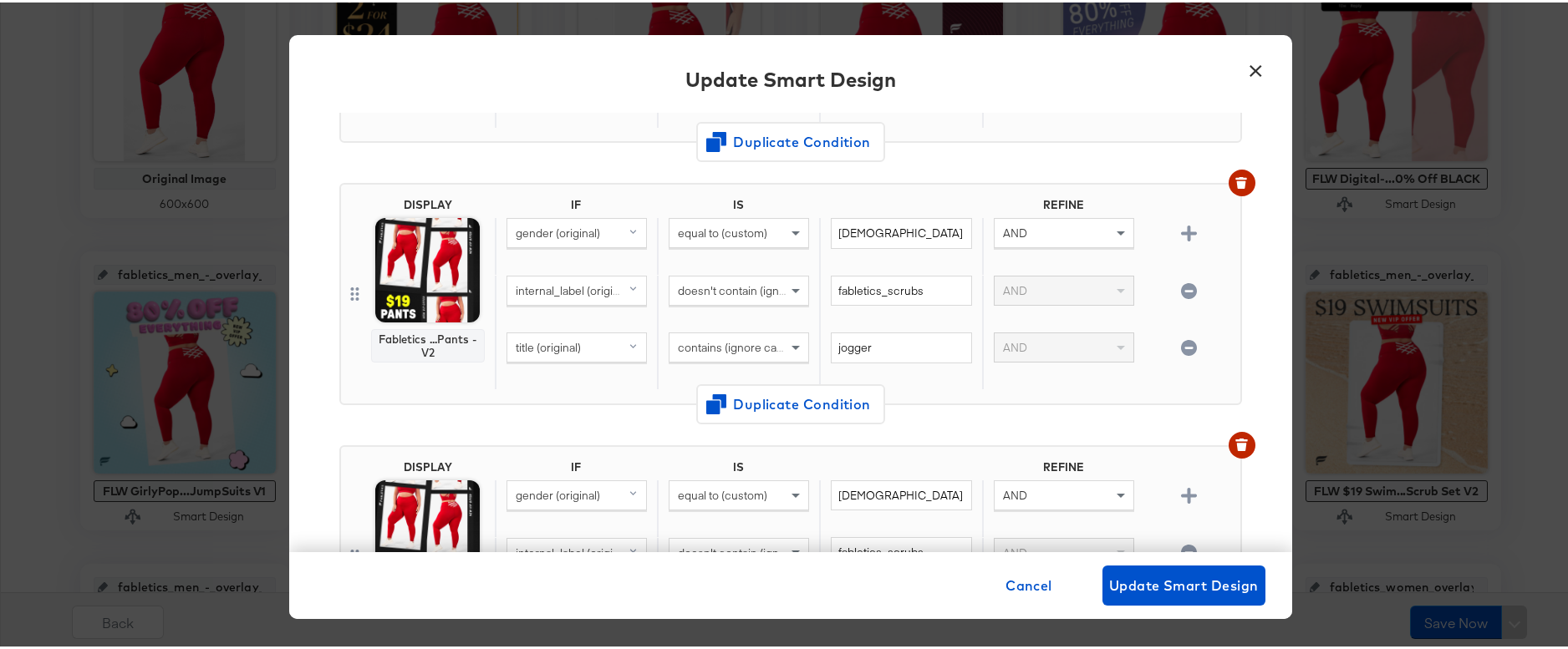 click on "×" at bounding box center (1256, 64) 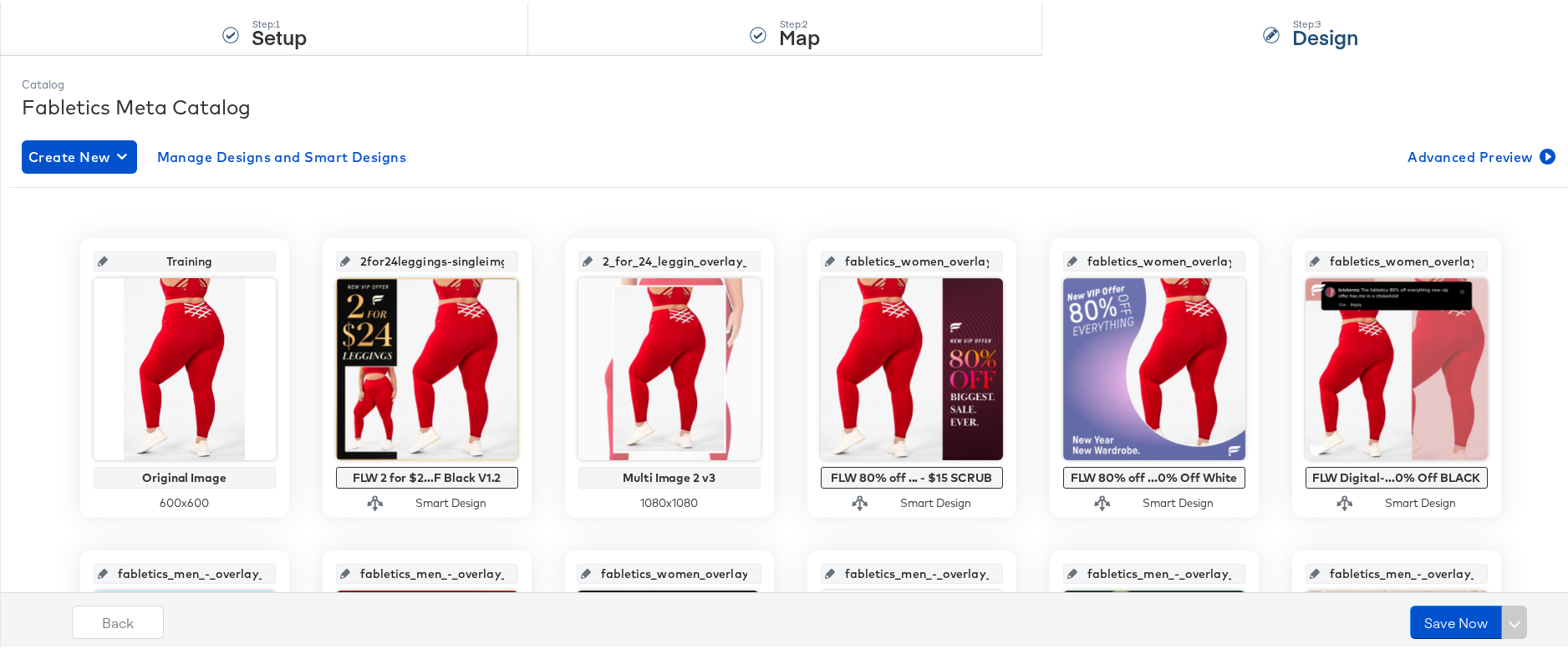 scroll, scrollTop: 160, scrollLeft: 0, axis: vertical 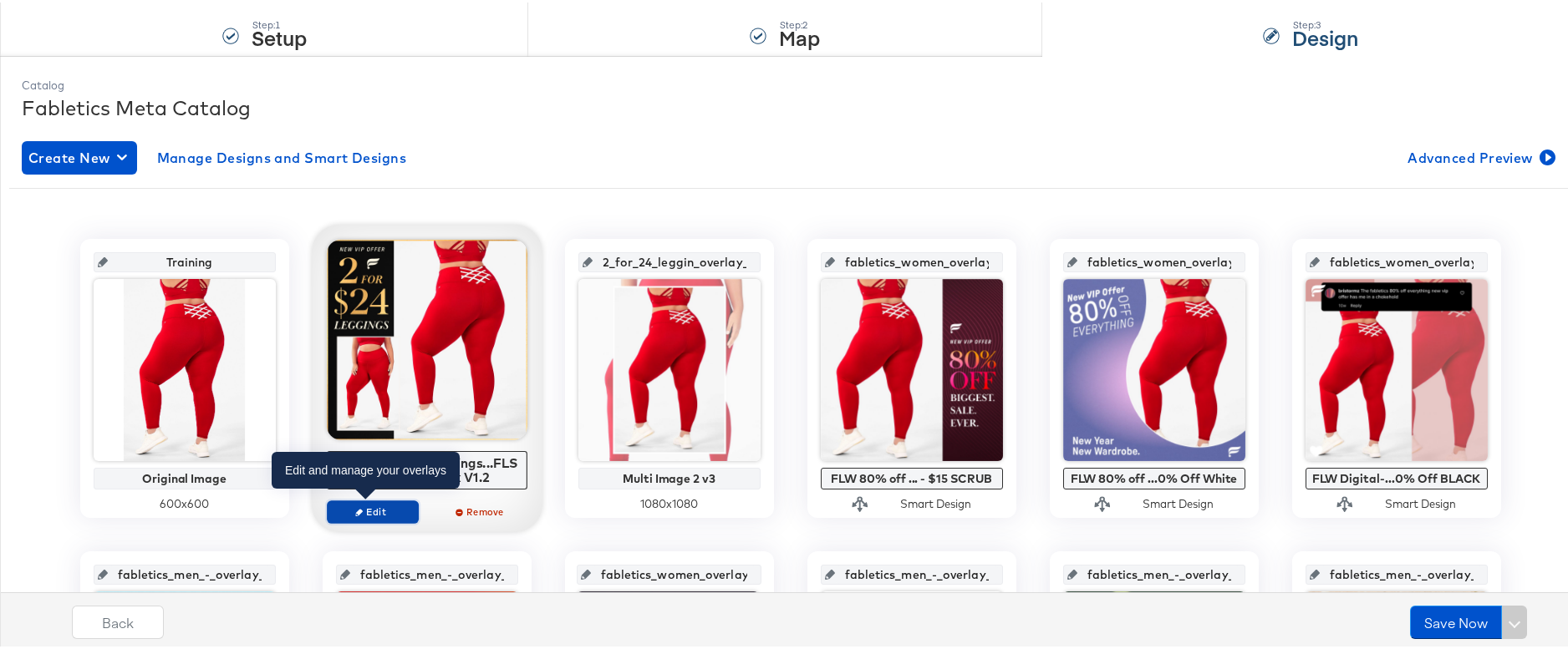 click on "Edit" at bounding box center [372, 509] 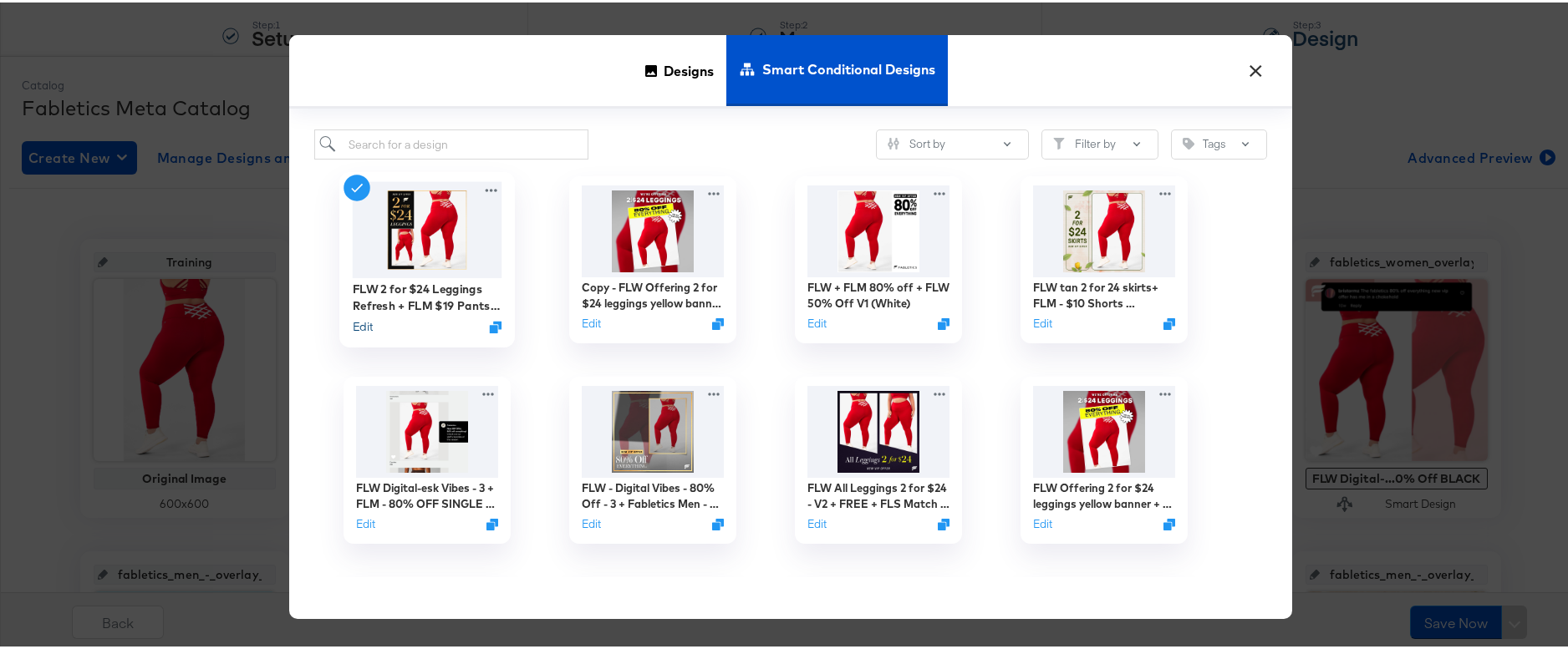 click on "Edit" at bounding box center (362, 324) 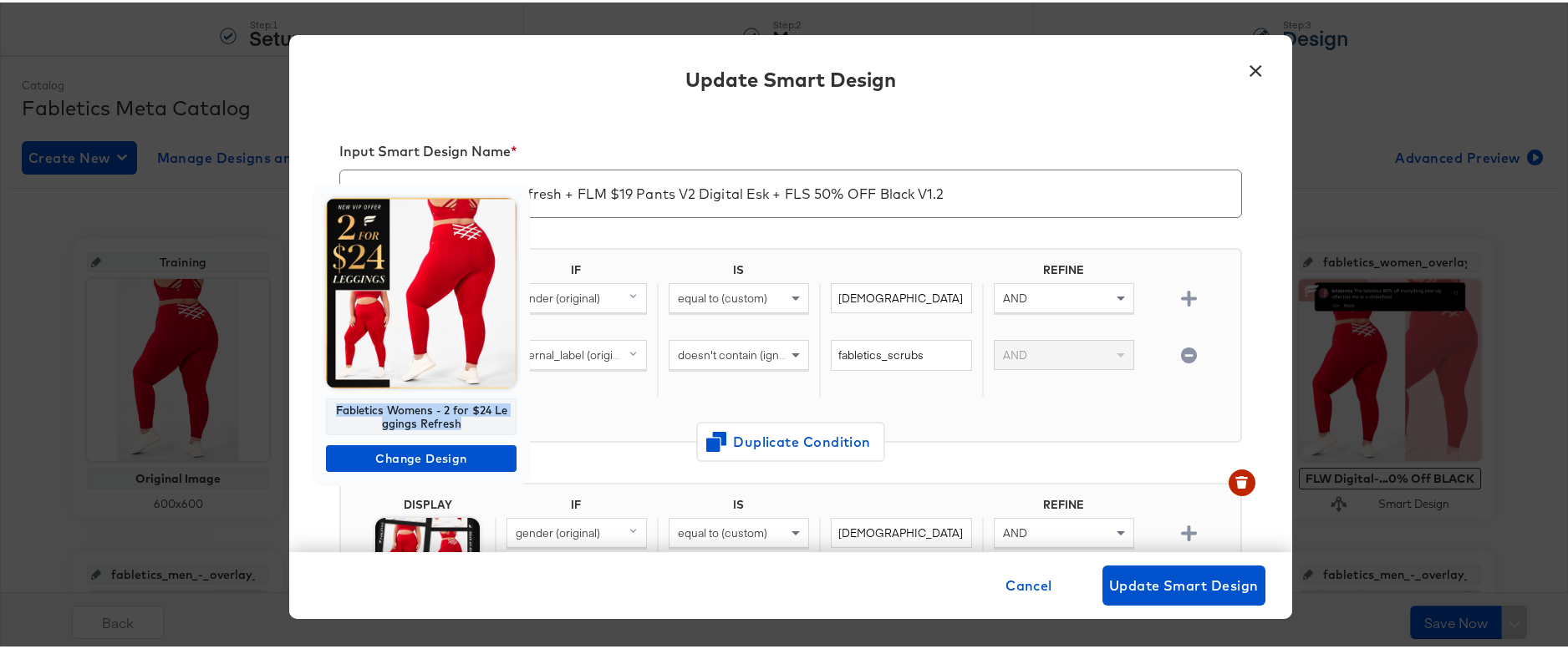 drag, startPoint x: 475, startPoint y: 418, endPoint x: 328, endPoint y: 411, distance: 147.16657 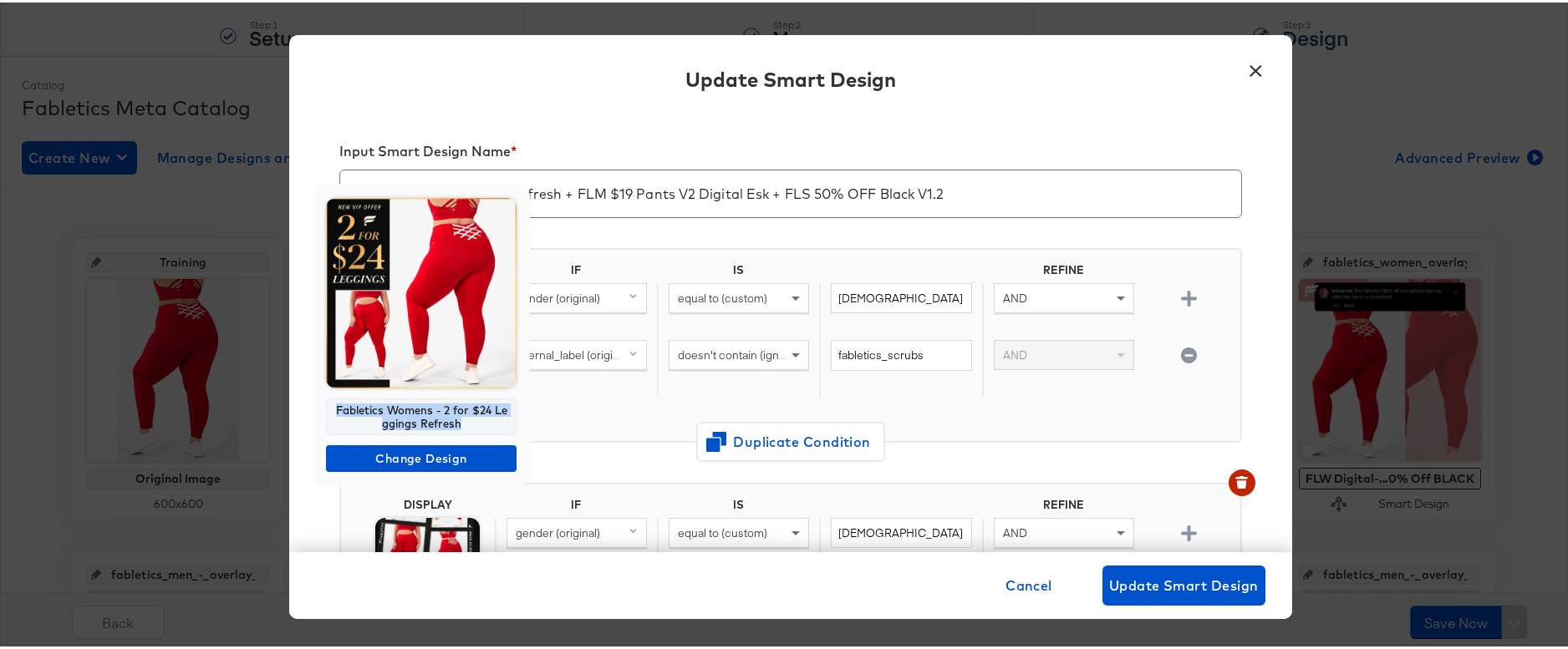 click on "Fabletics Womens - 2 for $24 Leggings Refresh" at bounding box center (421, 414) 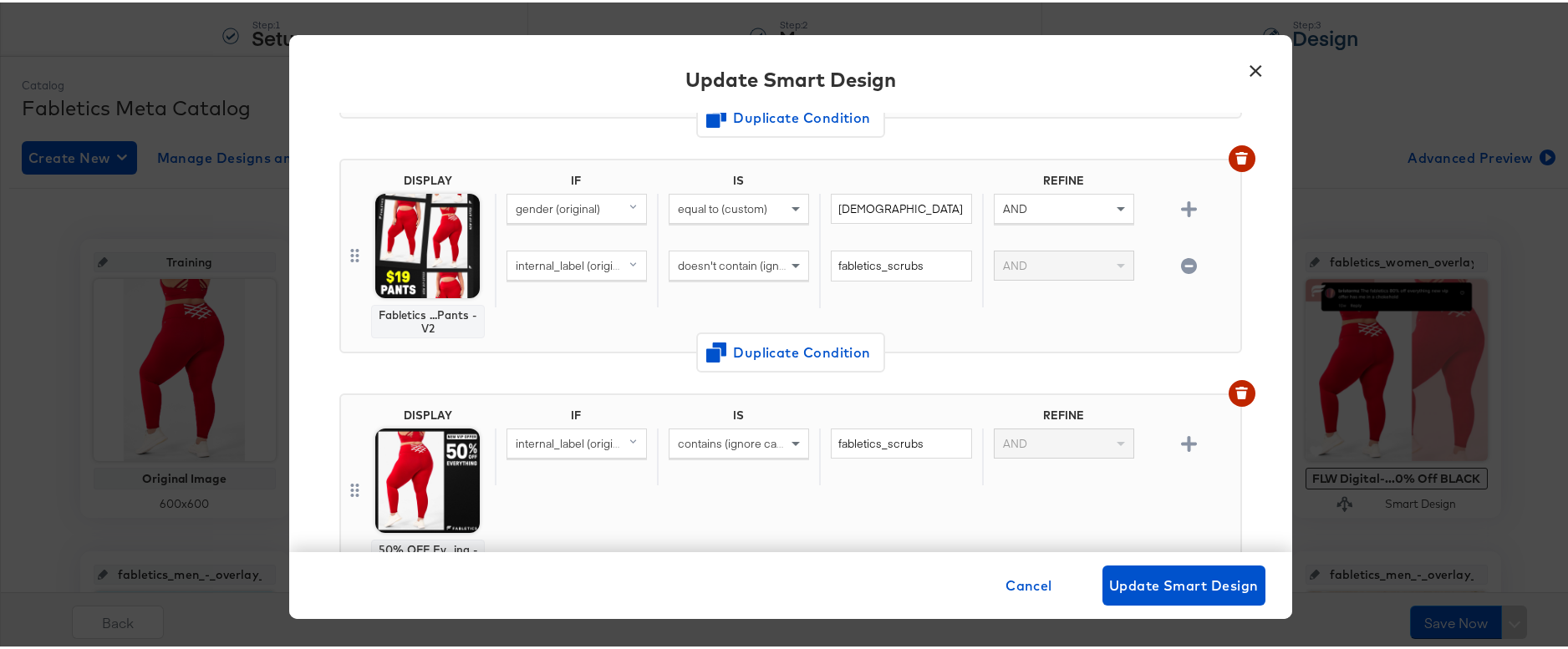 scroll, scrollTop: 684, scrollLeft: 0, axis: vertical 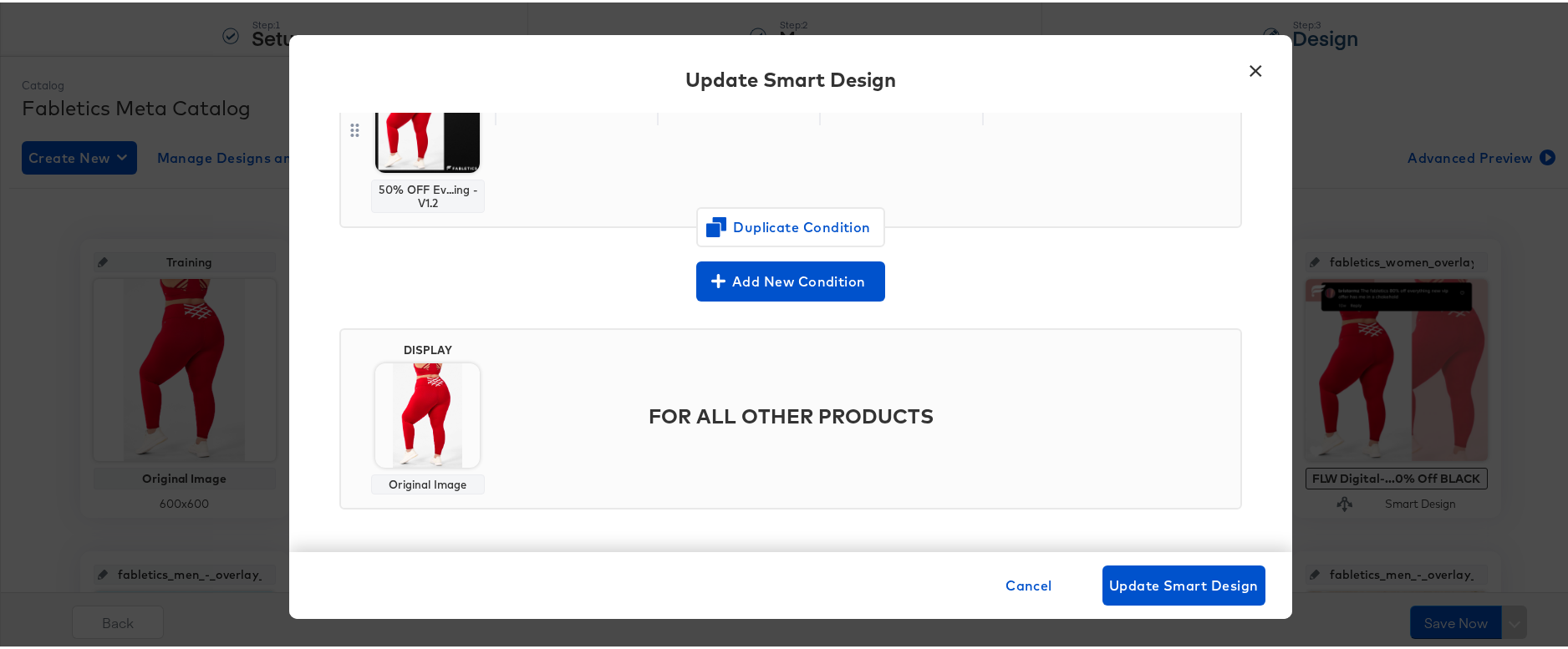 click on "×" at bounding box center (1256, 64) 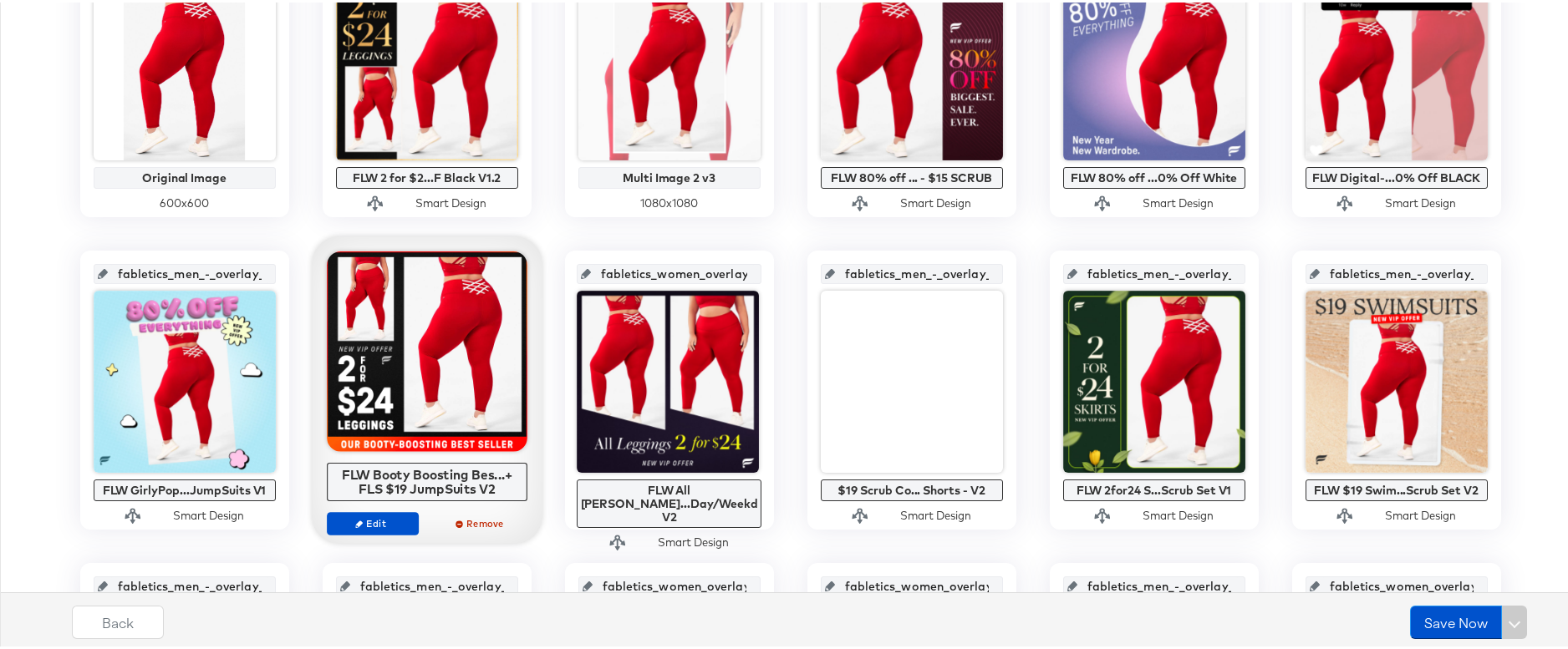 scroll, scrollTop: 466, scrollLeft: 0, axis: vertical 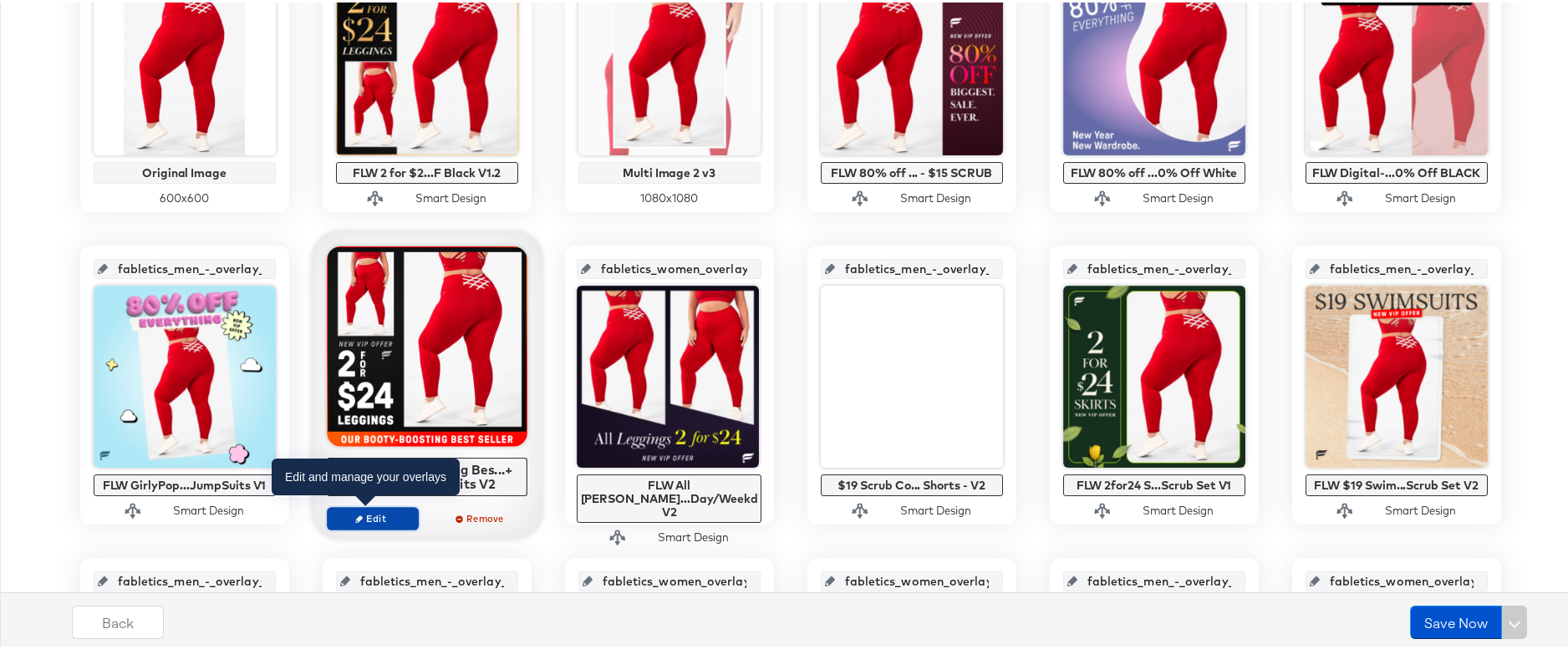 click on "Edit" at bounding box center [372, 515] 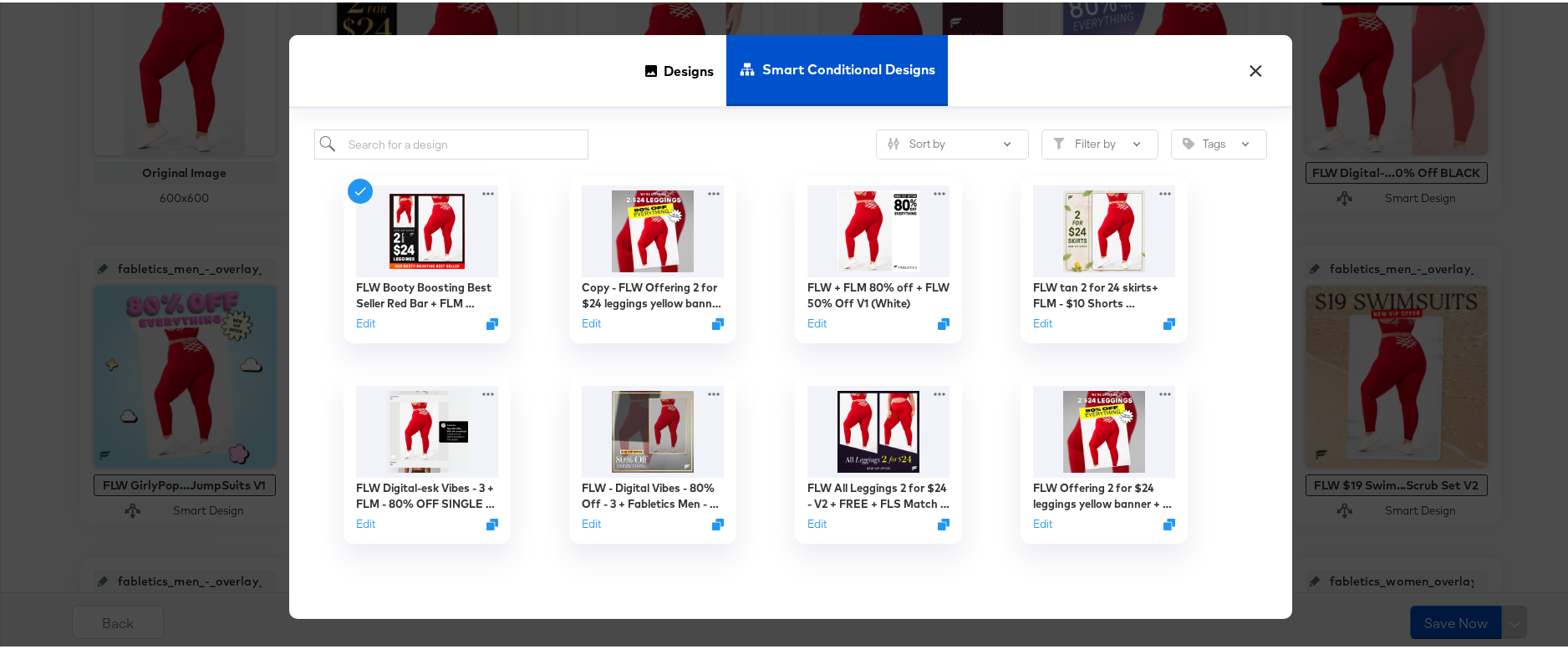 click on "×" at bounding box center (1256, 64) 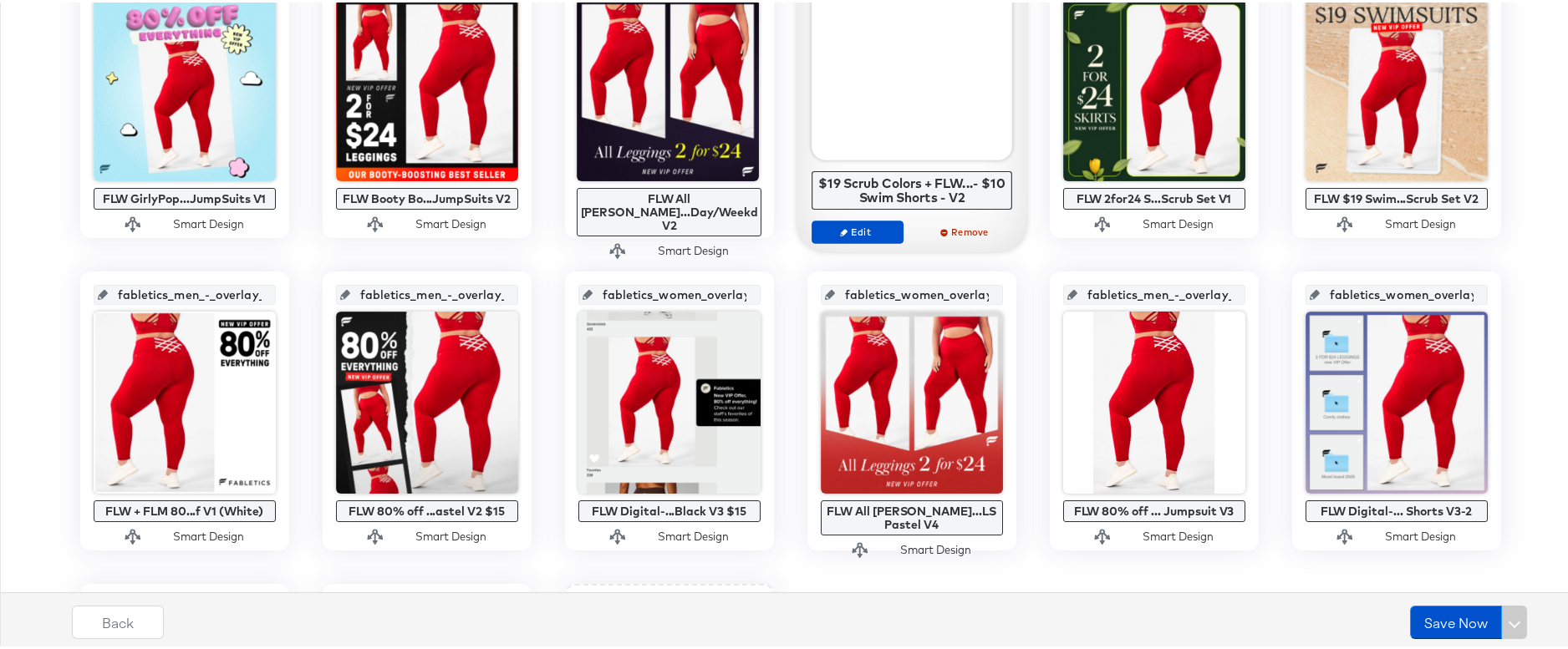 scroll, scrollTop: 753, scrollLeft: 0, axis: vertical 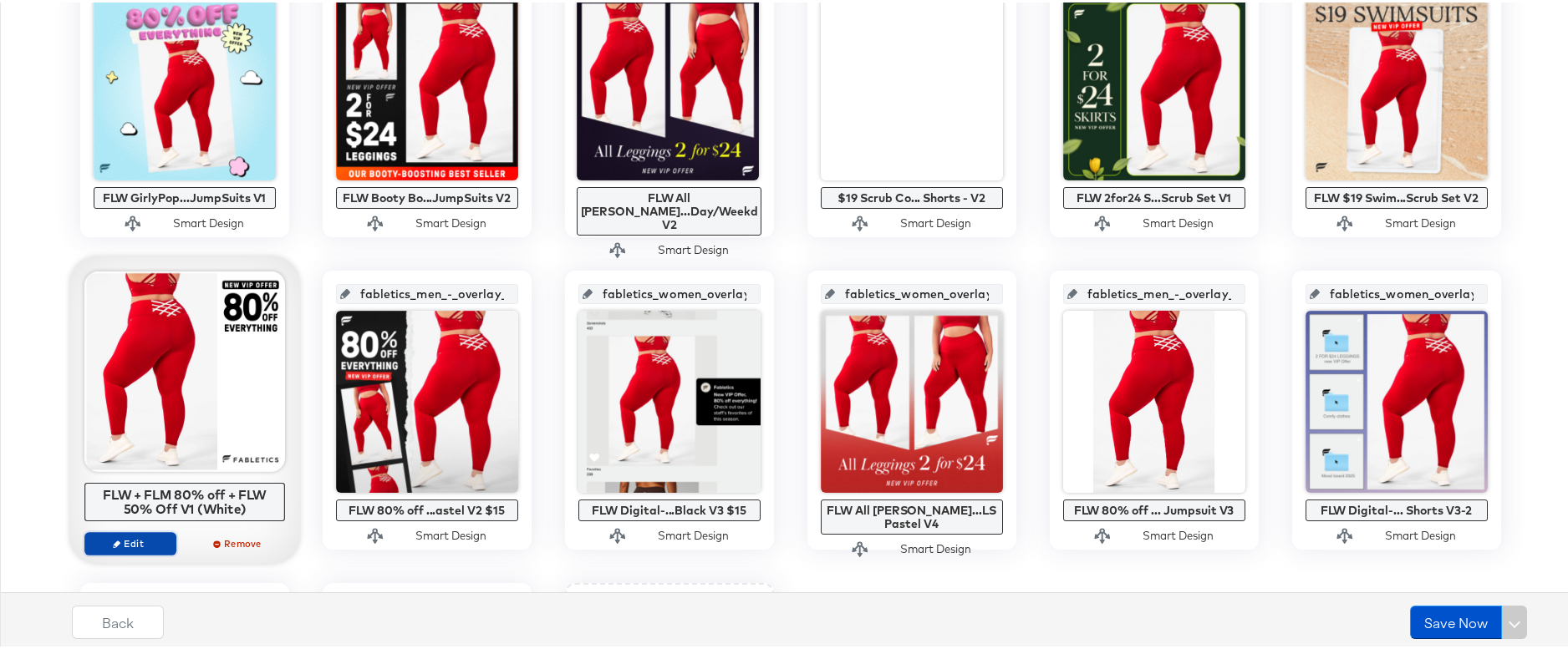 click on "Edit" at bounding box center [130, 540] 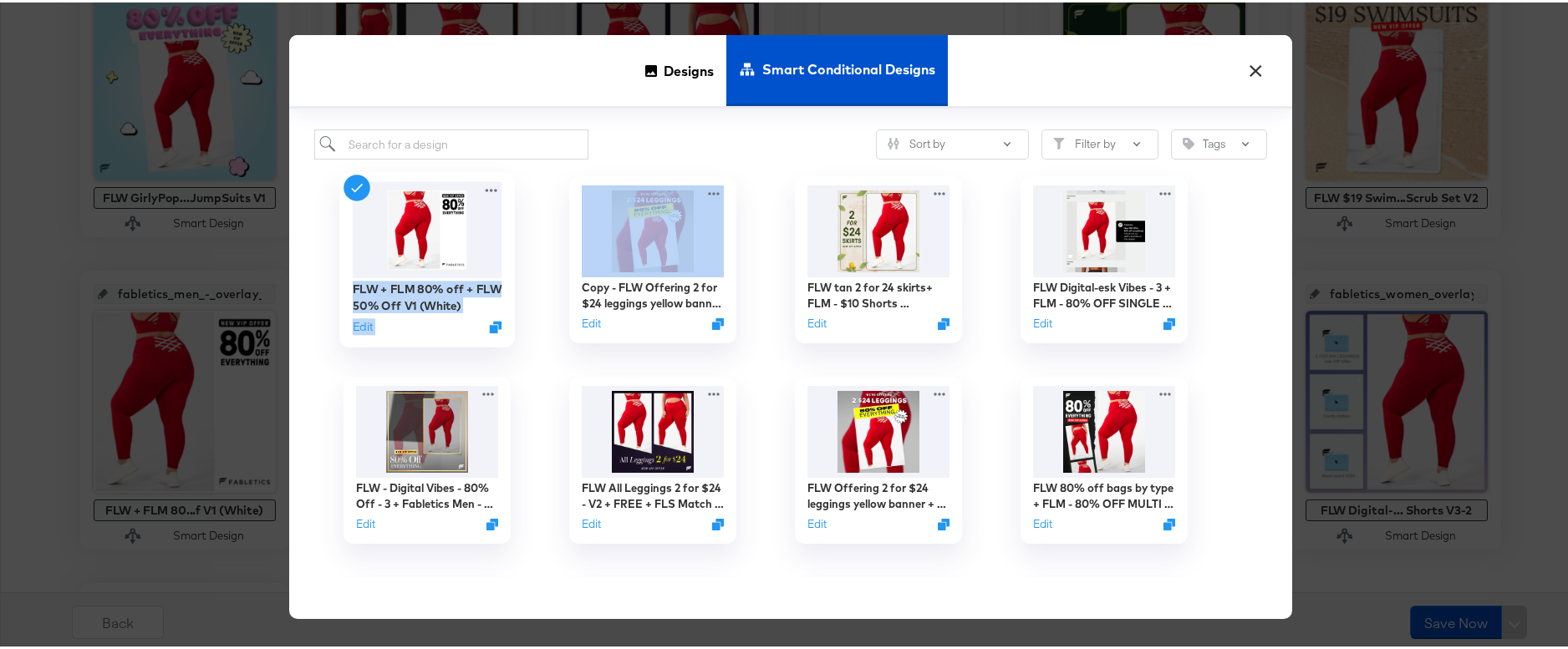 drag, startPoint x: 346, startPoint y: 287, endPoint x: 473, endPoint y: 313, distance: 129.6341 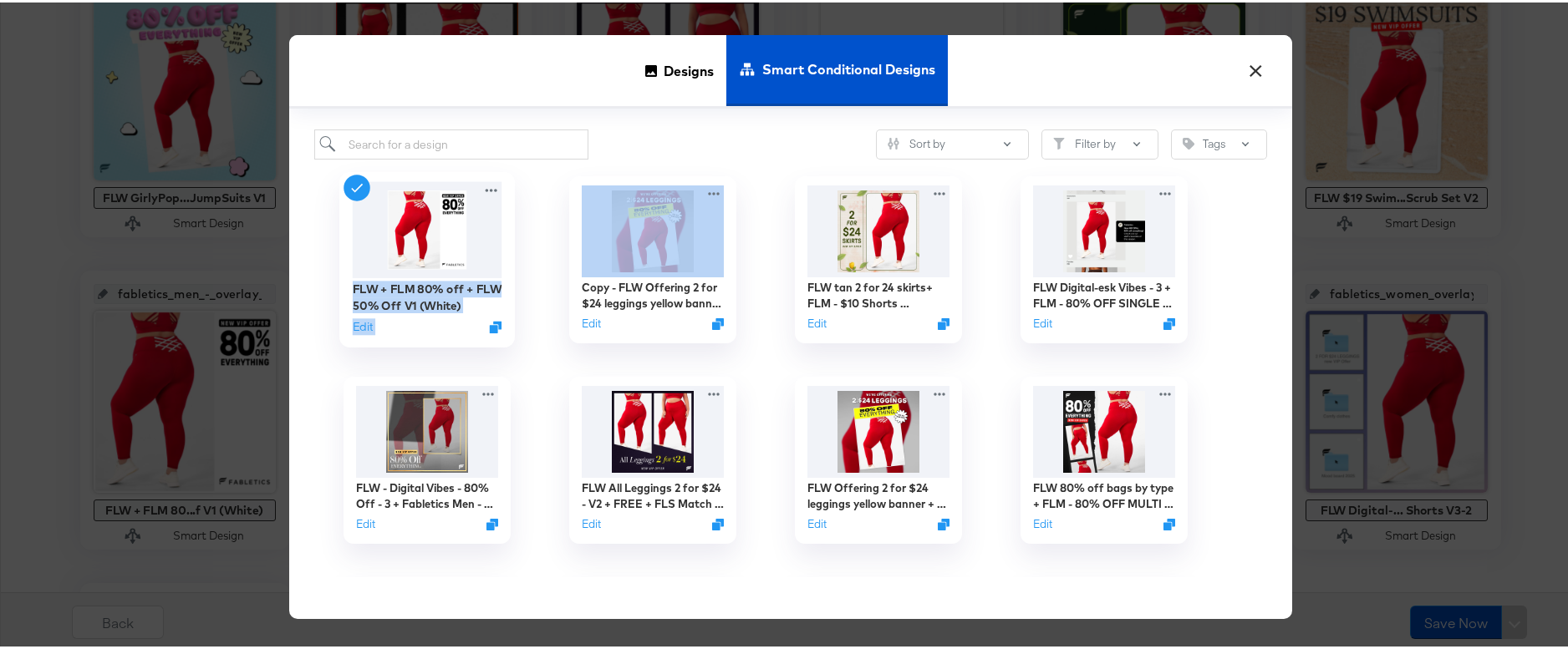 click on "FLW + FLM 80% off + FLW 50% Off V1 (White) Edit" at bounding box center [426, 305] 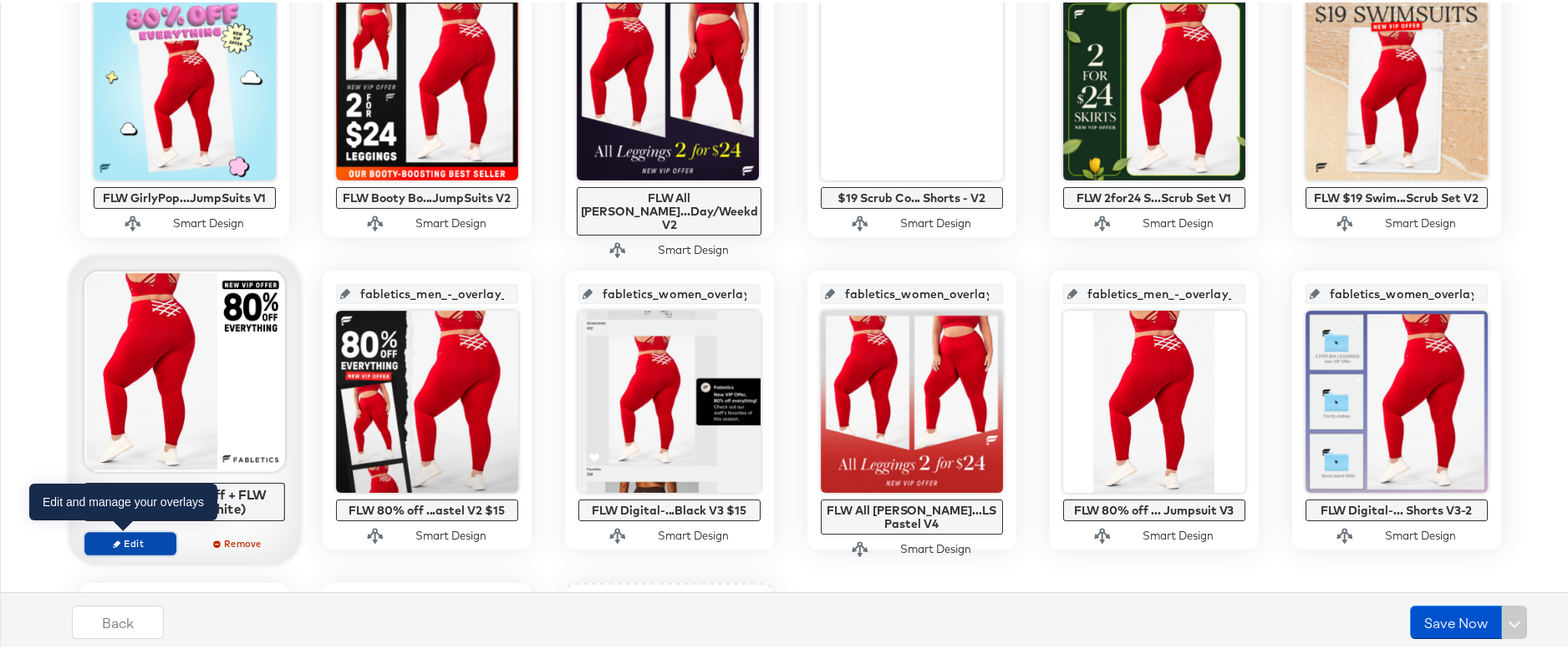 click on "Edit" at bounding box center [130, 540] 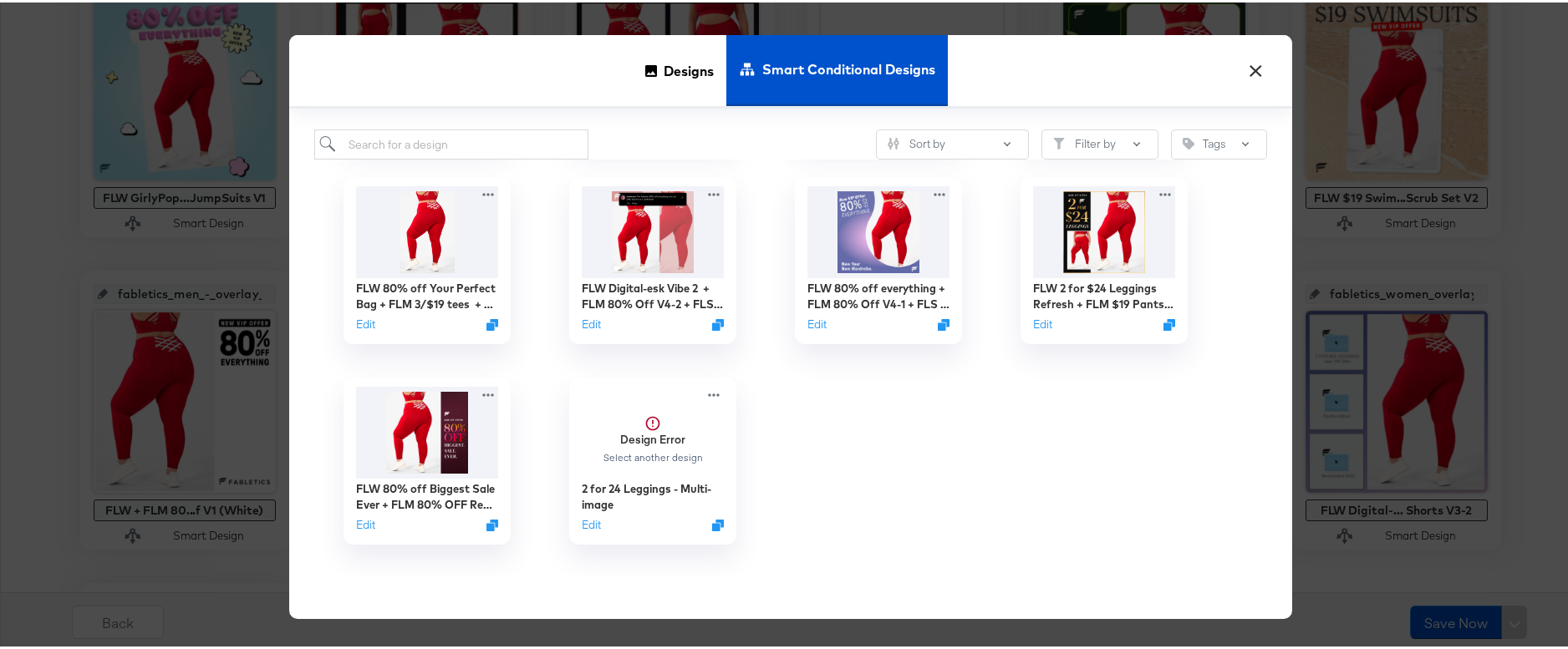 scroll, scrollTop: 0, scrollLeft: 0, axis: both 